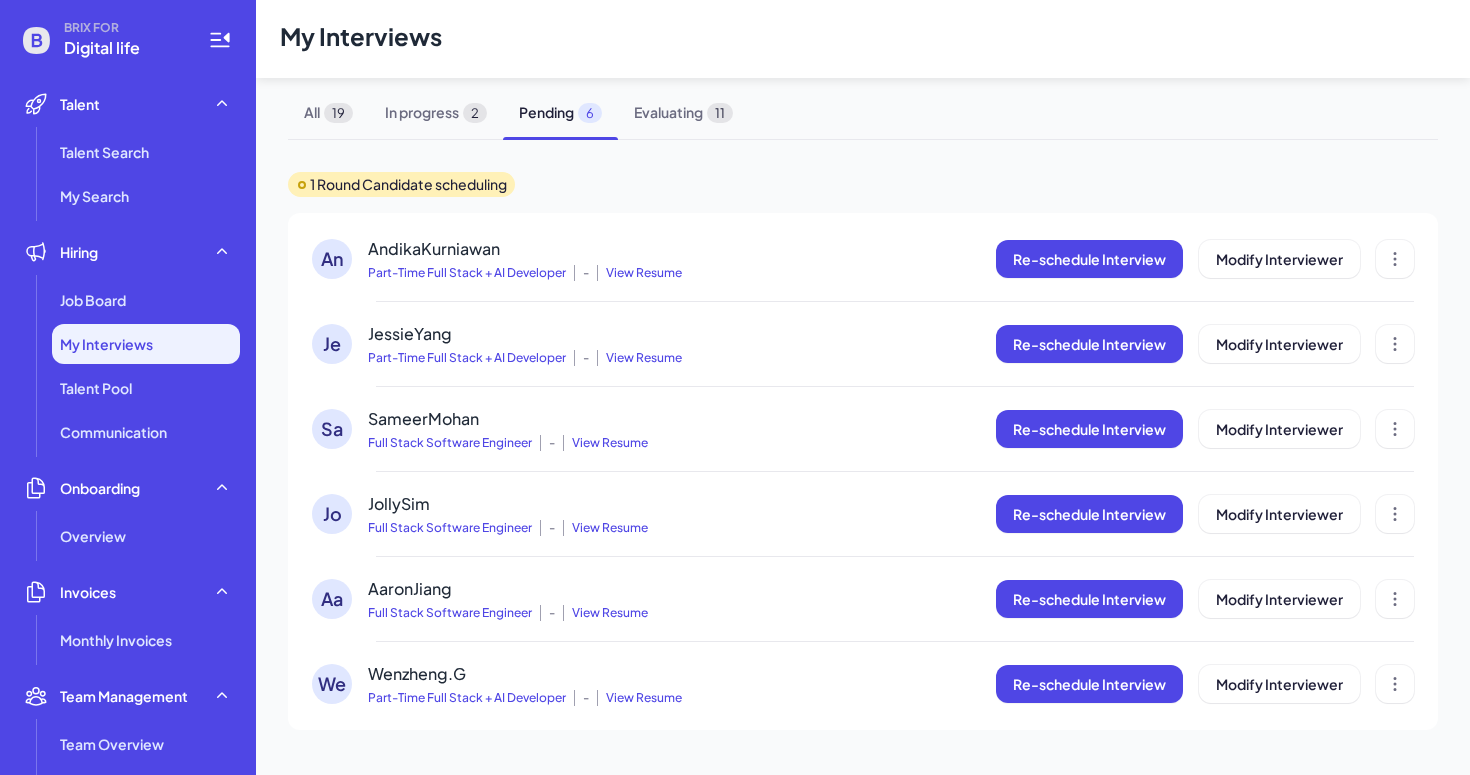 scroll, scrollTop: 0, scrollLeft: 0, axis: both 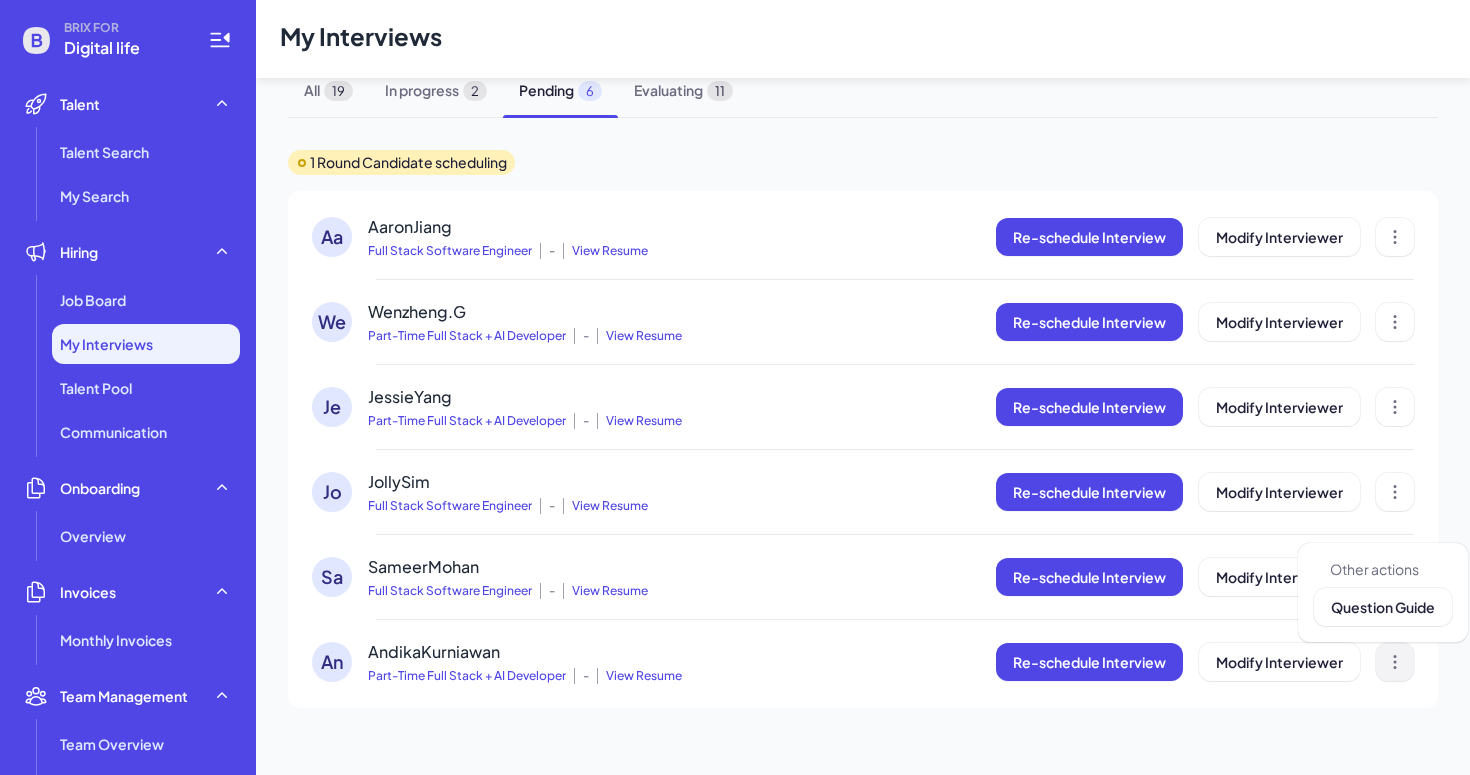 click 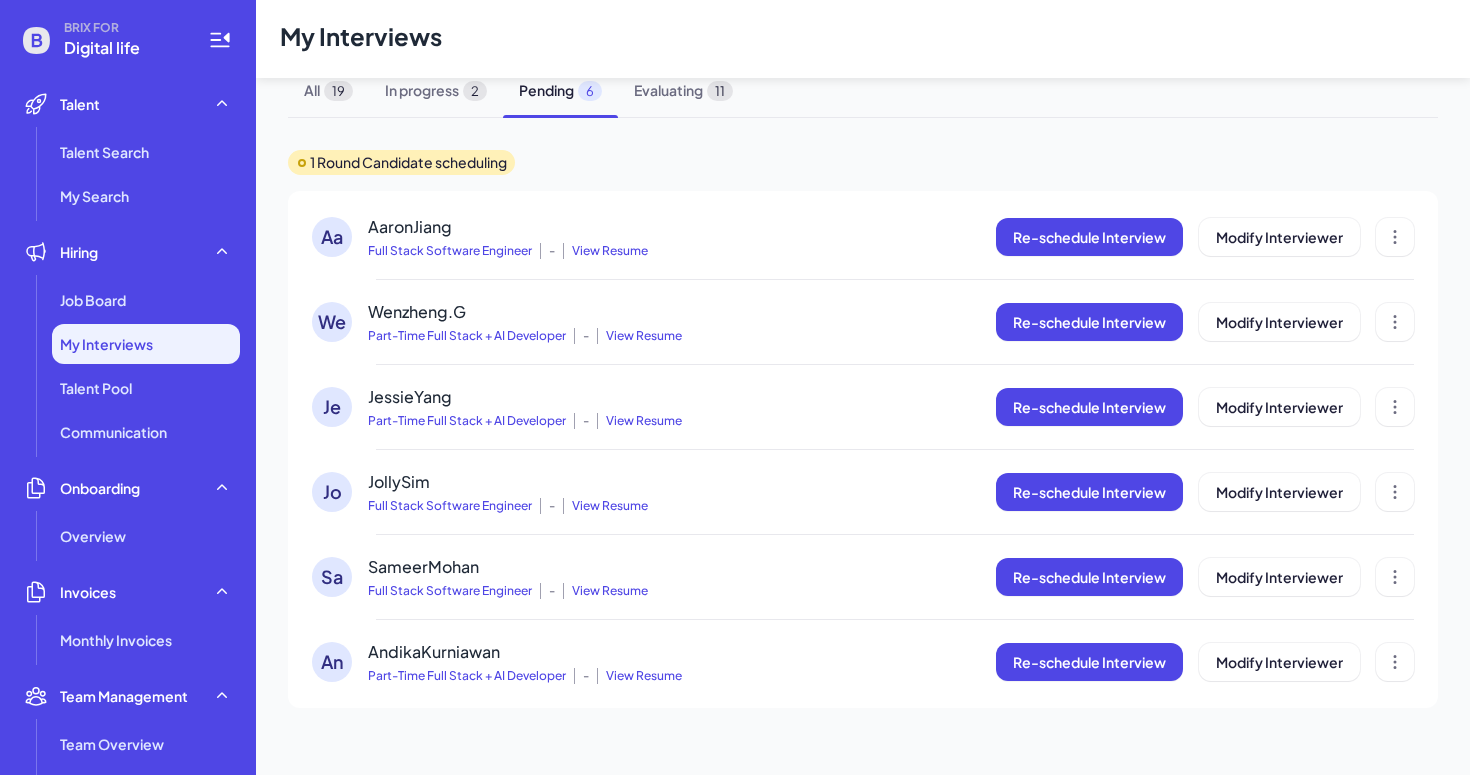 click on "[PERSON_NAME] Full Stack Software Engineer - View Resume Re-schedule Interview Modify Interviewer" at bounding box center [863, 577] 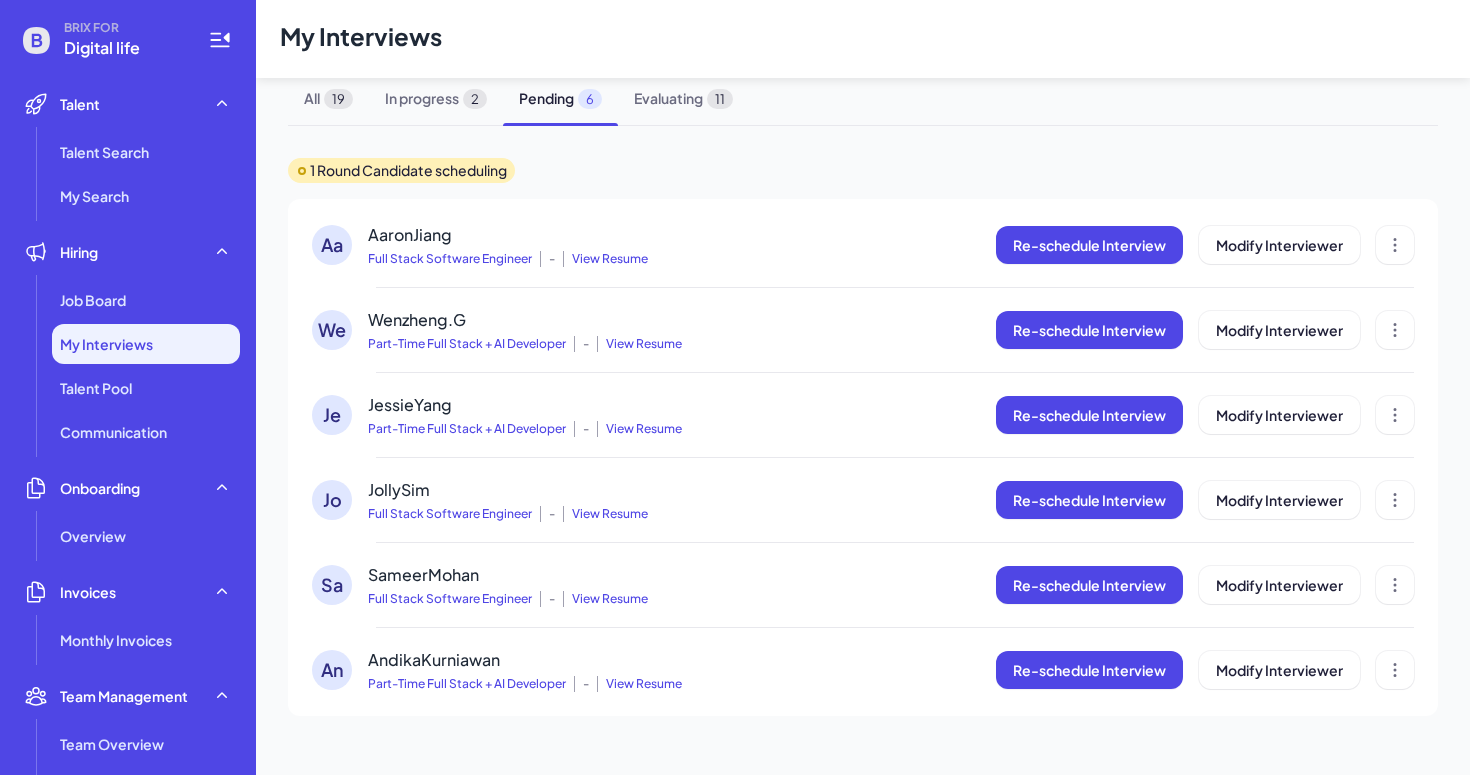 scroll, scrollTop: 13, scrollLeft: 0, axis: vertical 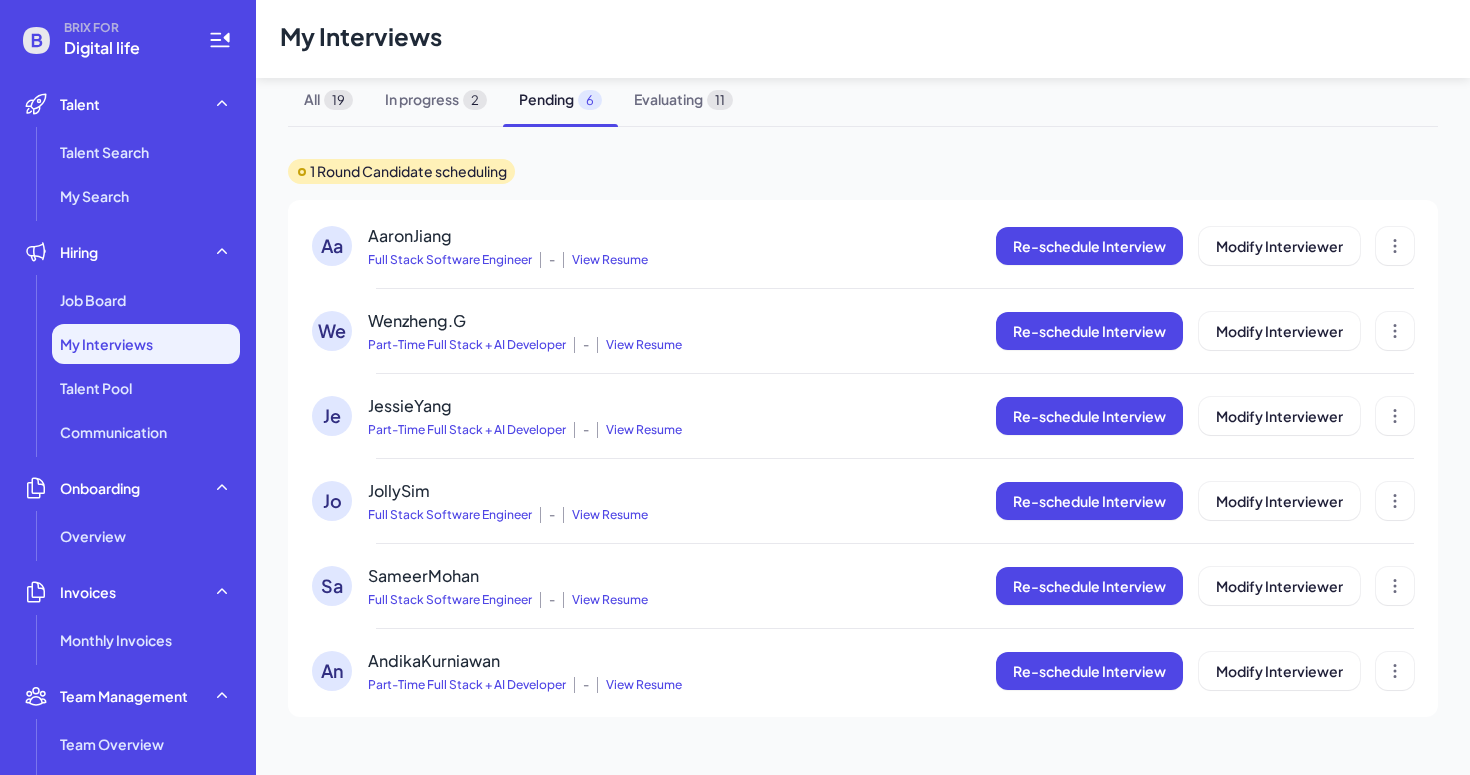click on "View Resume" at bounding box center (639, 430) 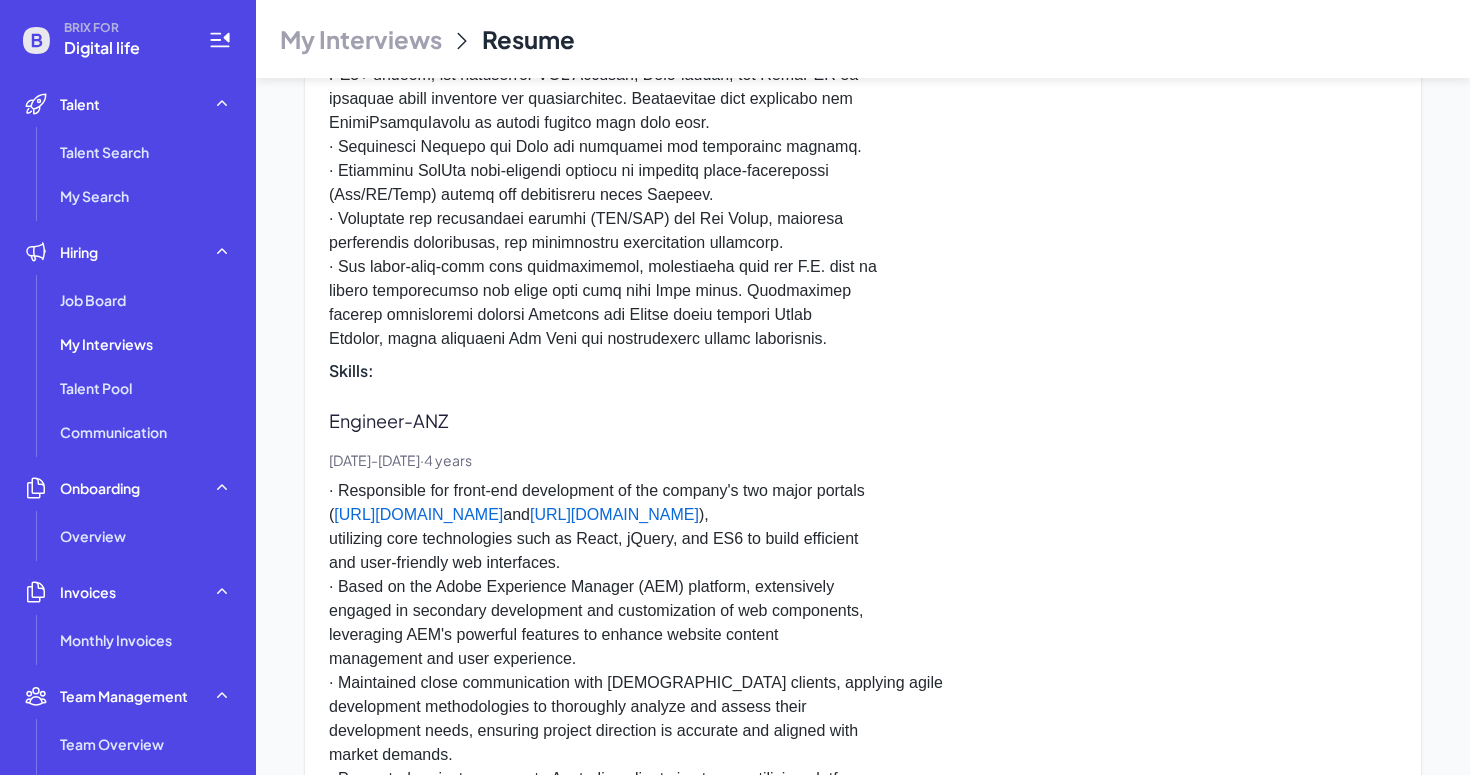 scroll, scrollTop: 2166, scrollLeft: 0, axis: vertical 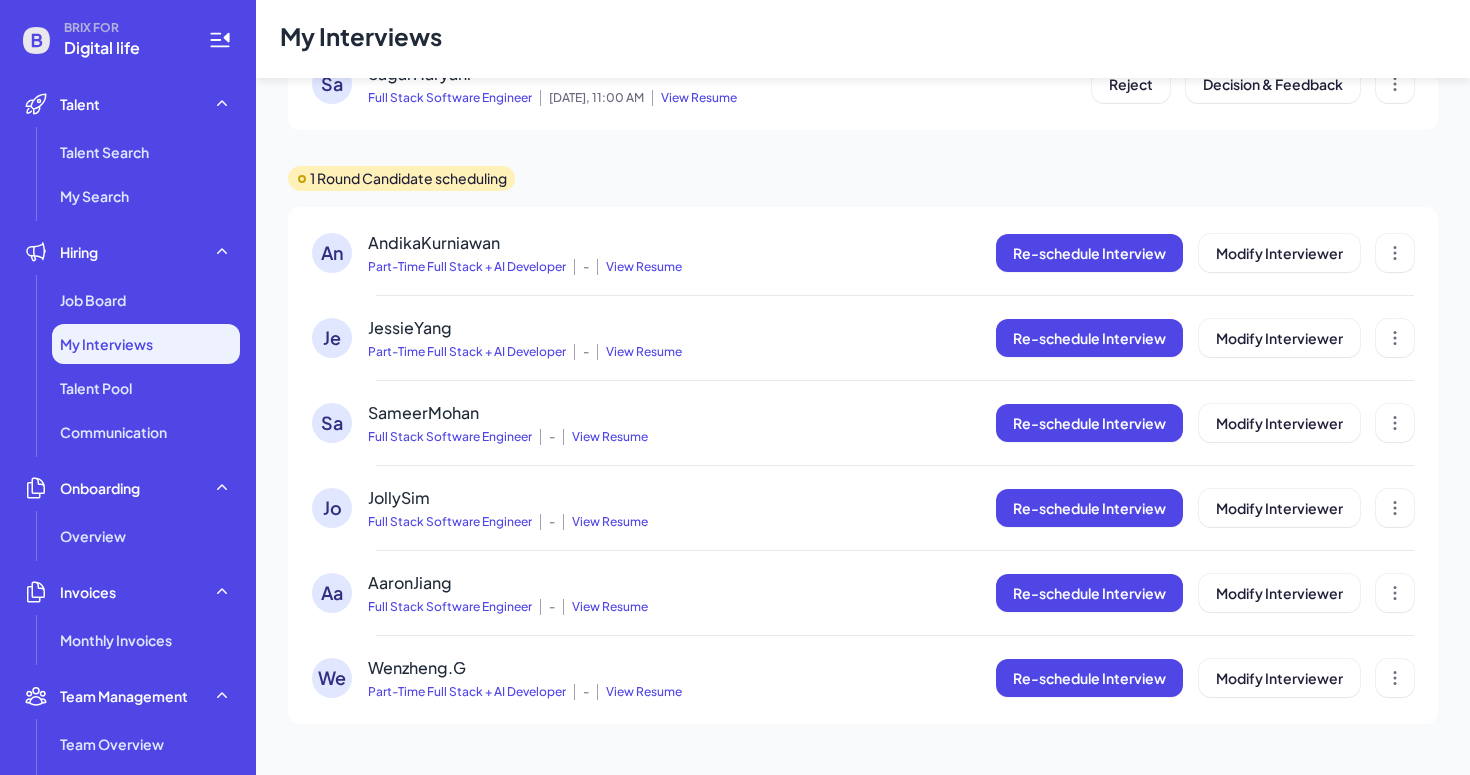 click on "View Resume" at bounding box center (639, 267) 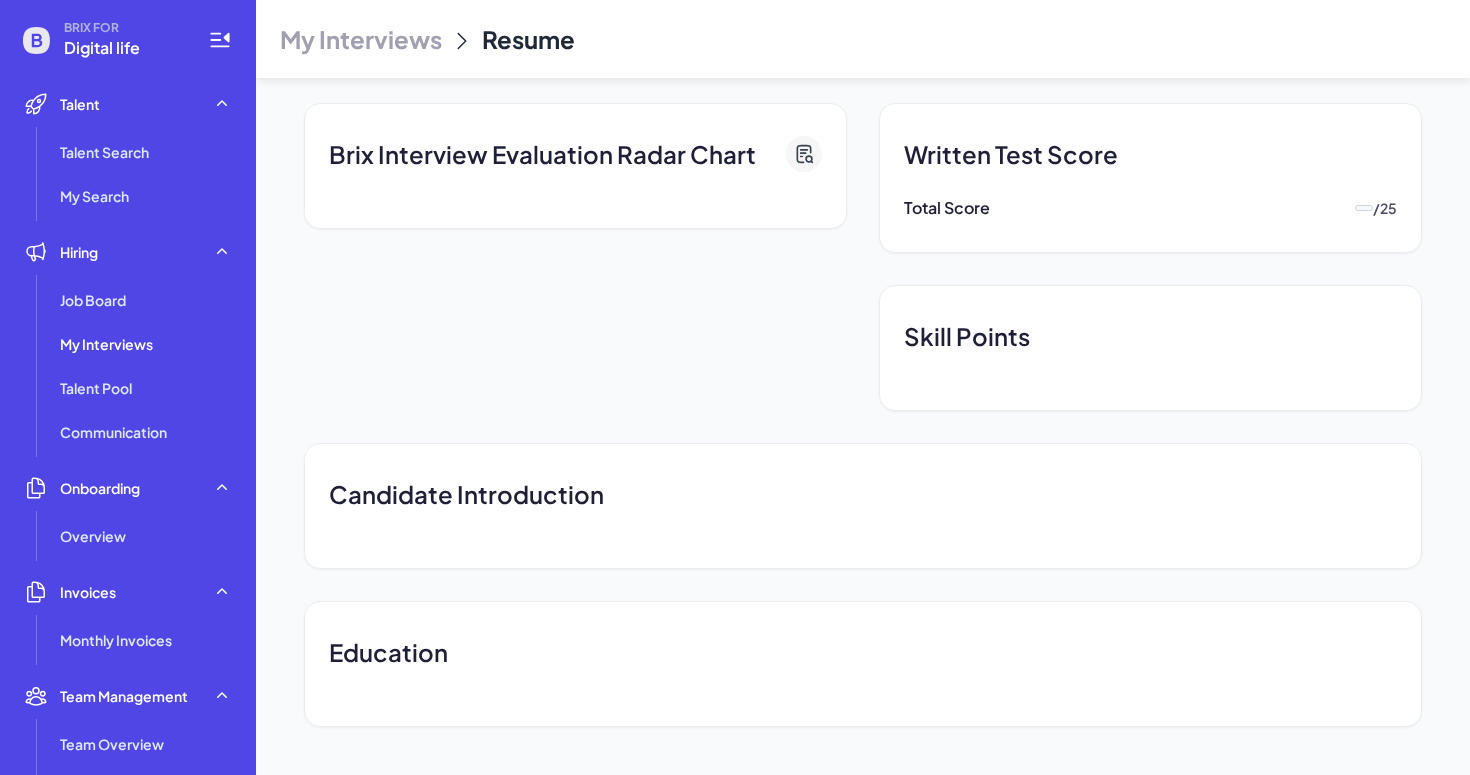 scroll, scrollTop: 0, scrollLeft: 0, axis: both 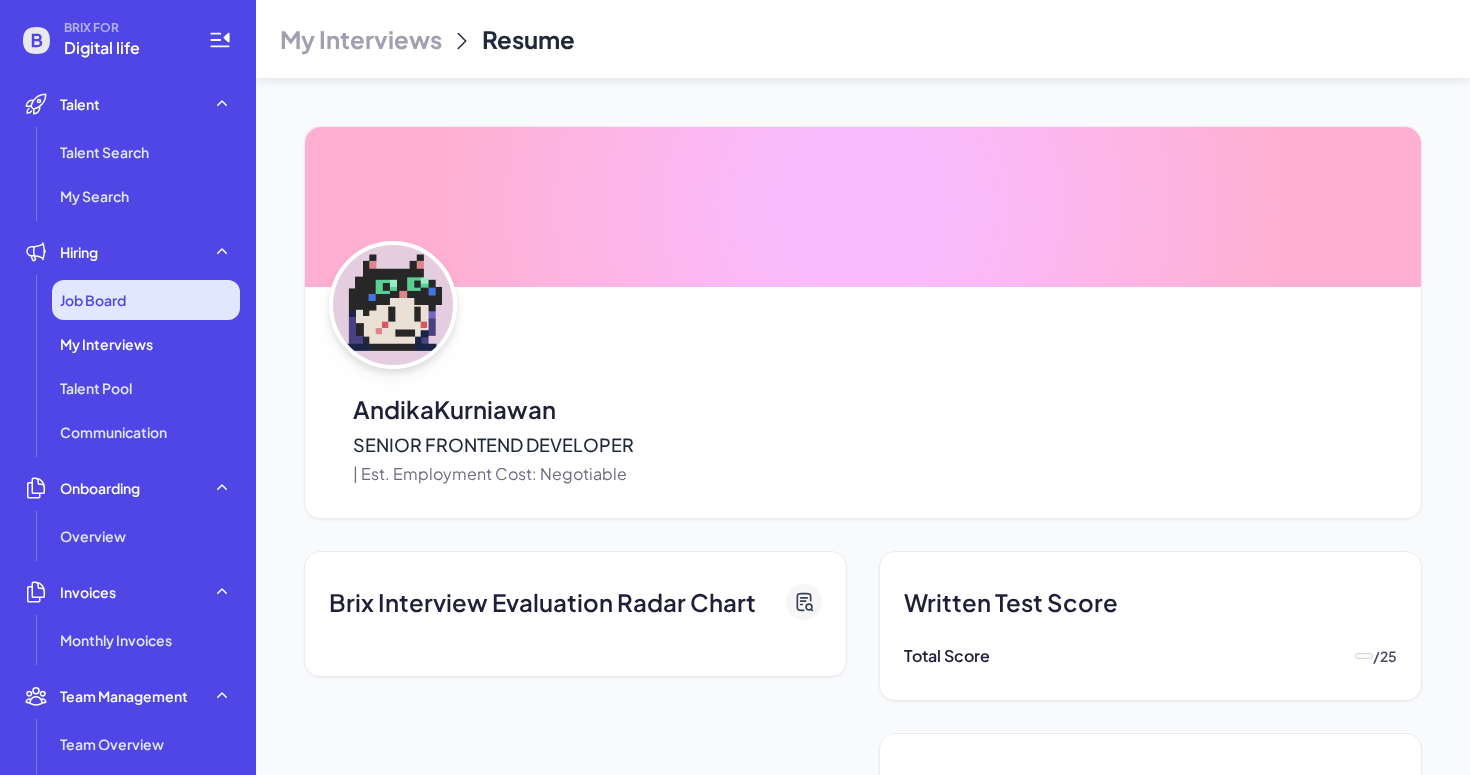click on "Job Board" at bounding box center [146, 300] 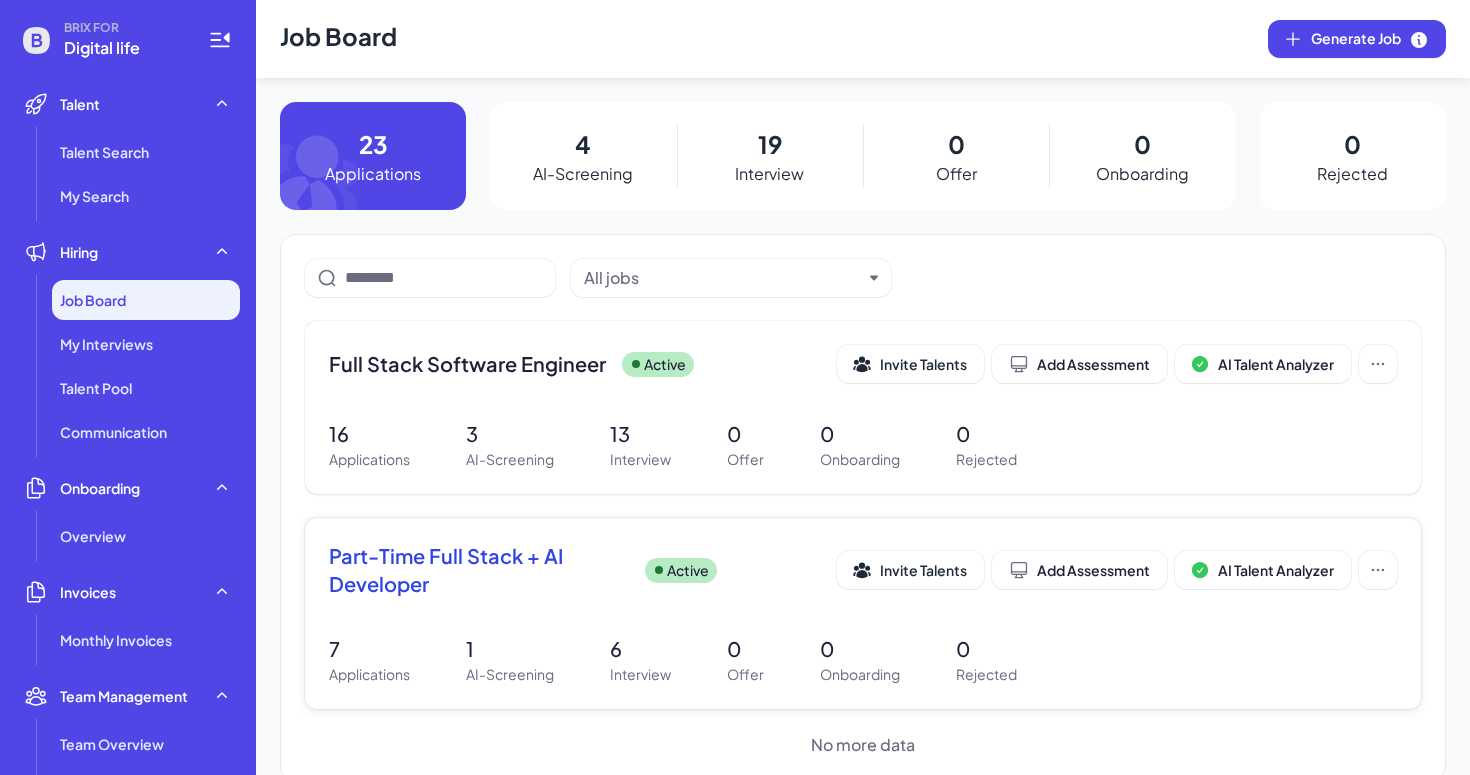click on "Part-Time Full Stack + AI Developer" at bounding box center [479, 570] 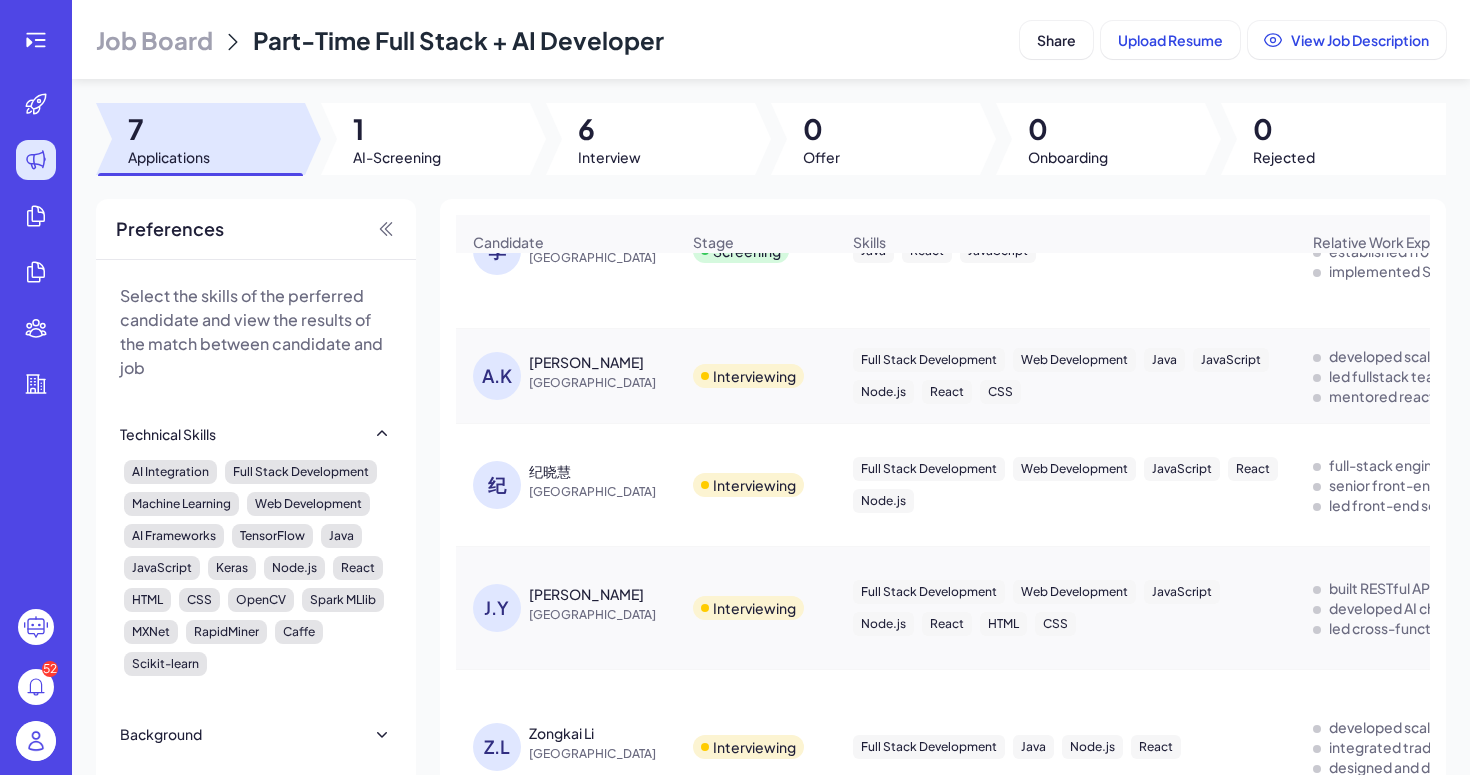 scroll, scrollTop: 0, scrollLeft: 0, axis: both 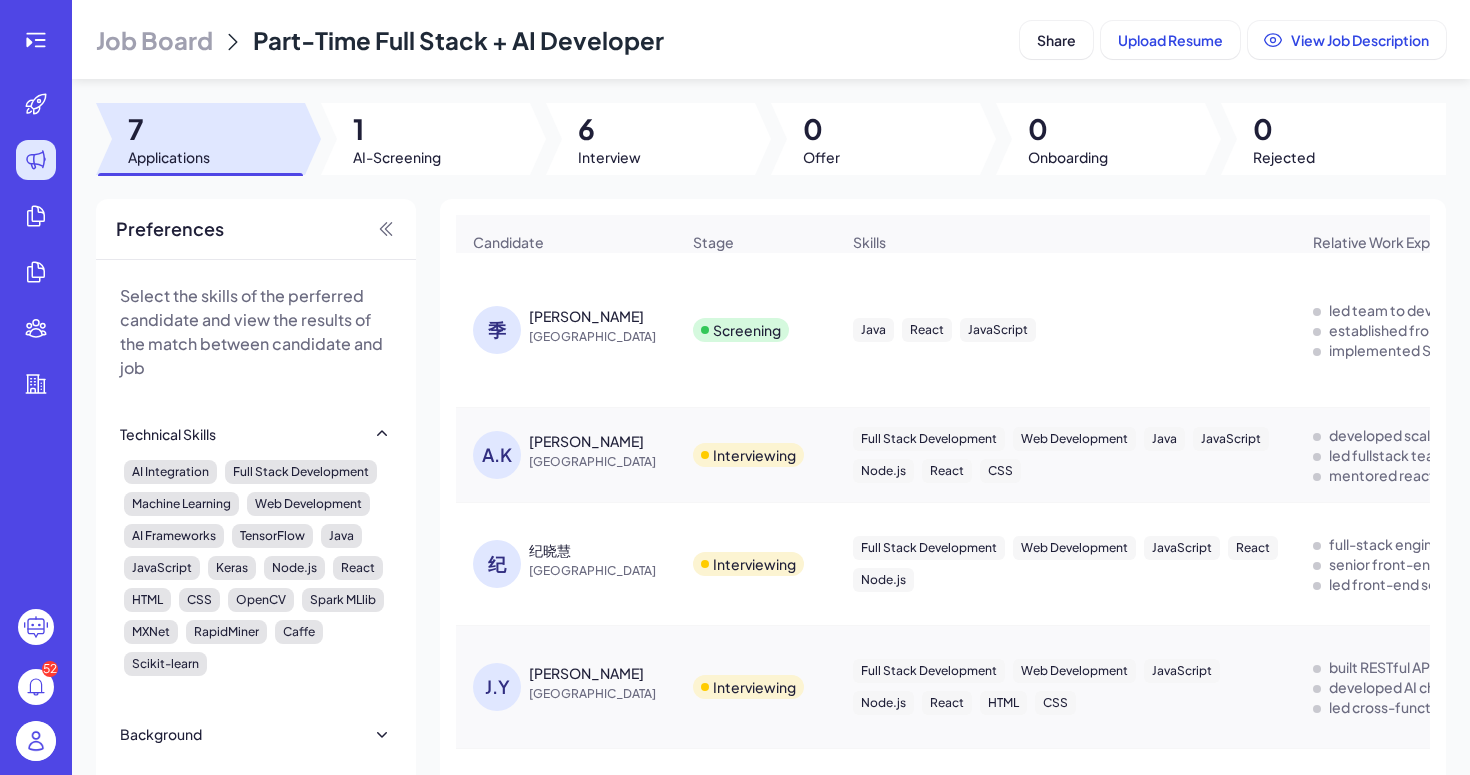 click on "Screening" at bounding box center (747, 330) 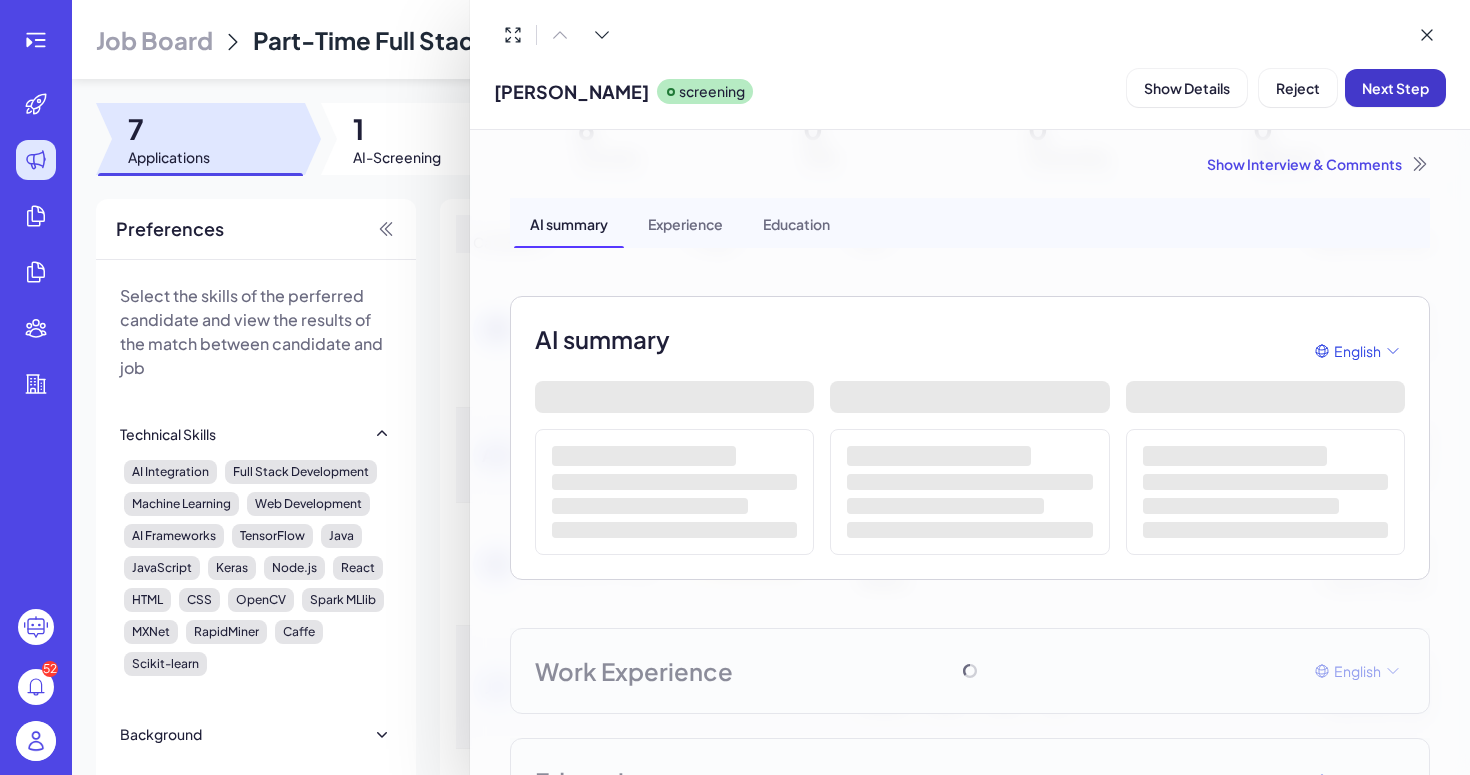 click on "Next Step" at bounding box center (1395, 88) 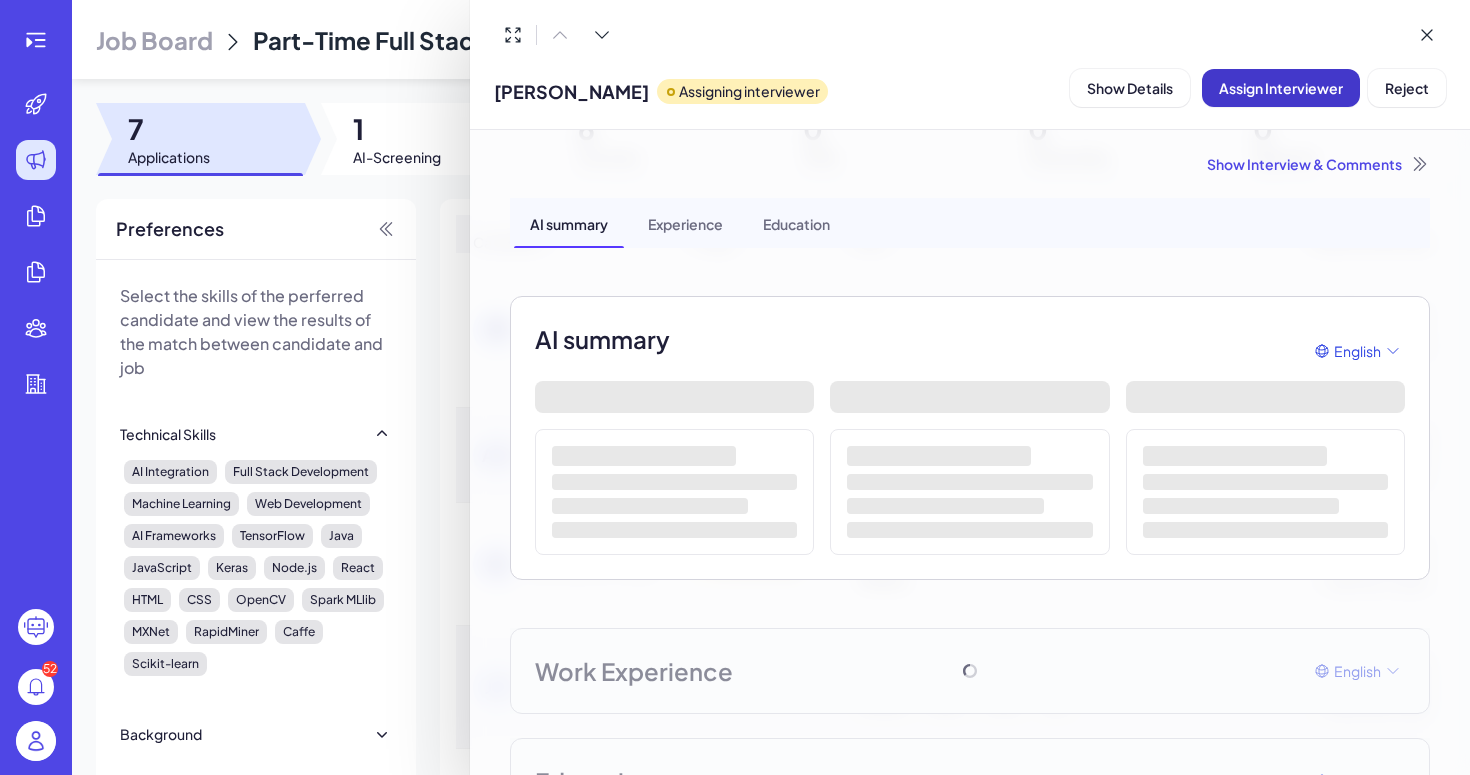 click on "Assign Interviewer" at bounding box center [1281, 88] 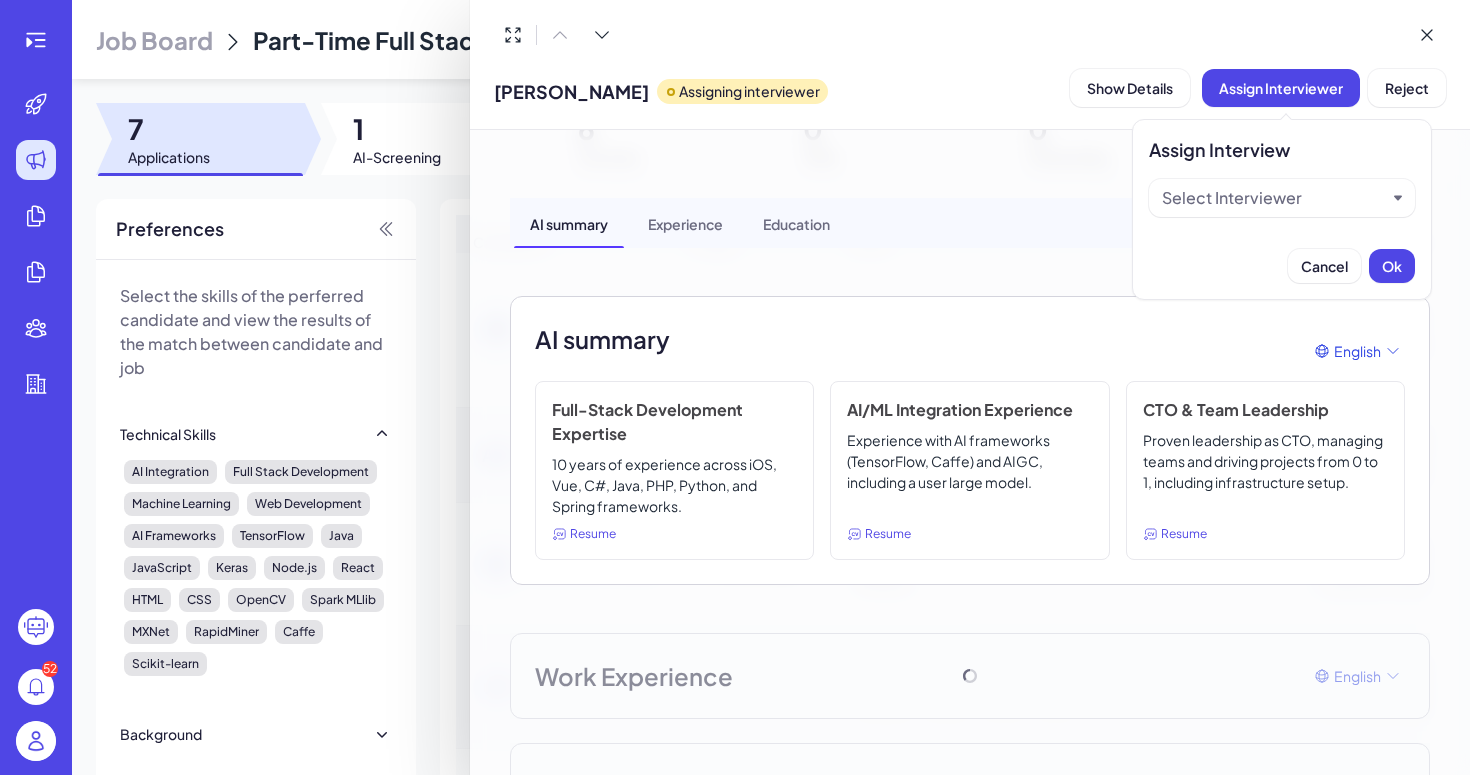 click on "Select Interviewer" at bounding box center [1282, 198] 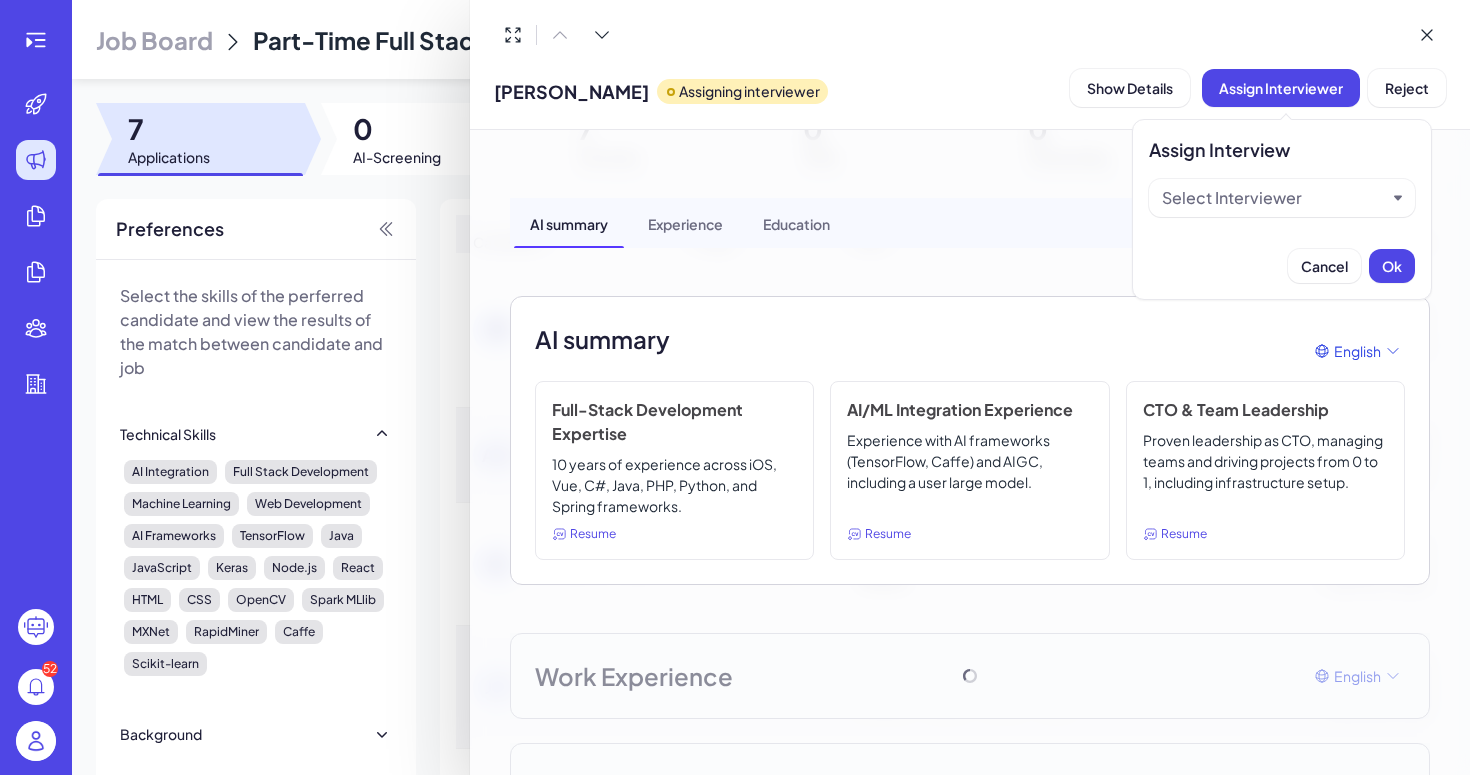 click on "Select Interviewer" at bounding box center (1274, 198) 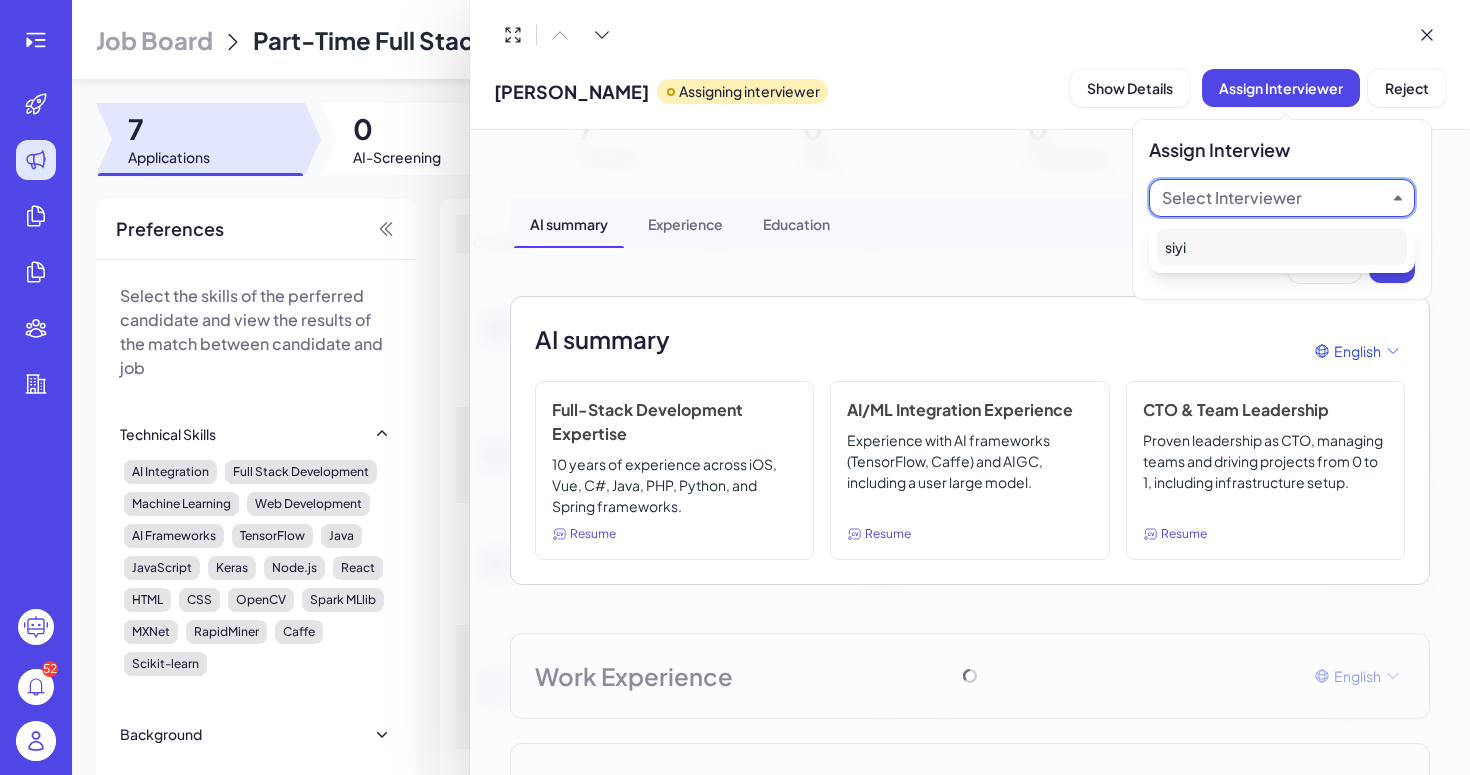 click on "siyi" at bounding box center (1282, 247) 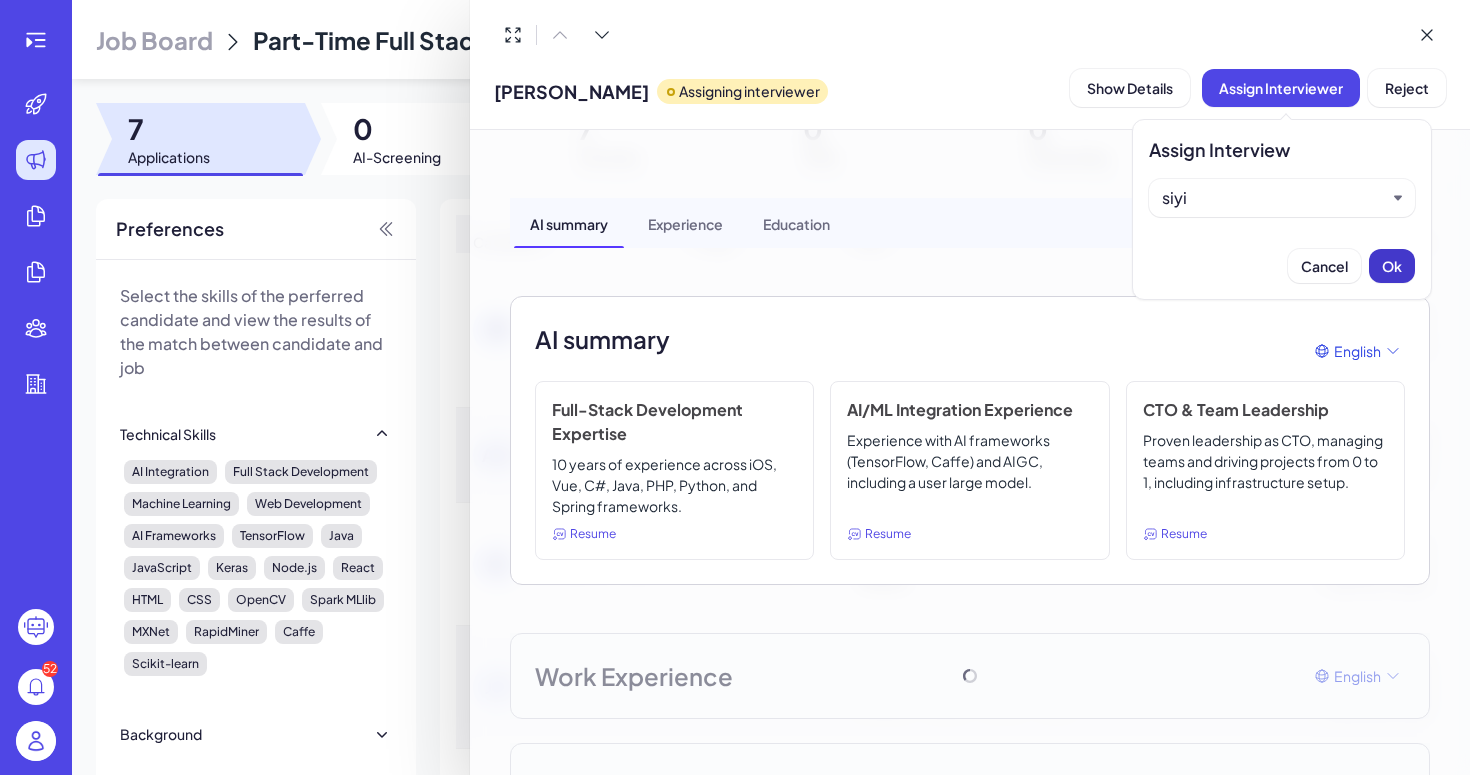 click on "Ok" at bounding box center (1392, 266) 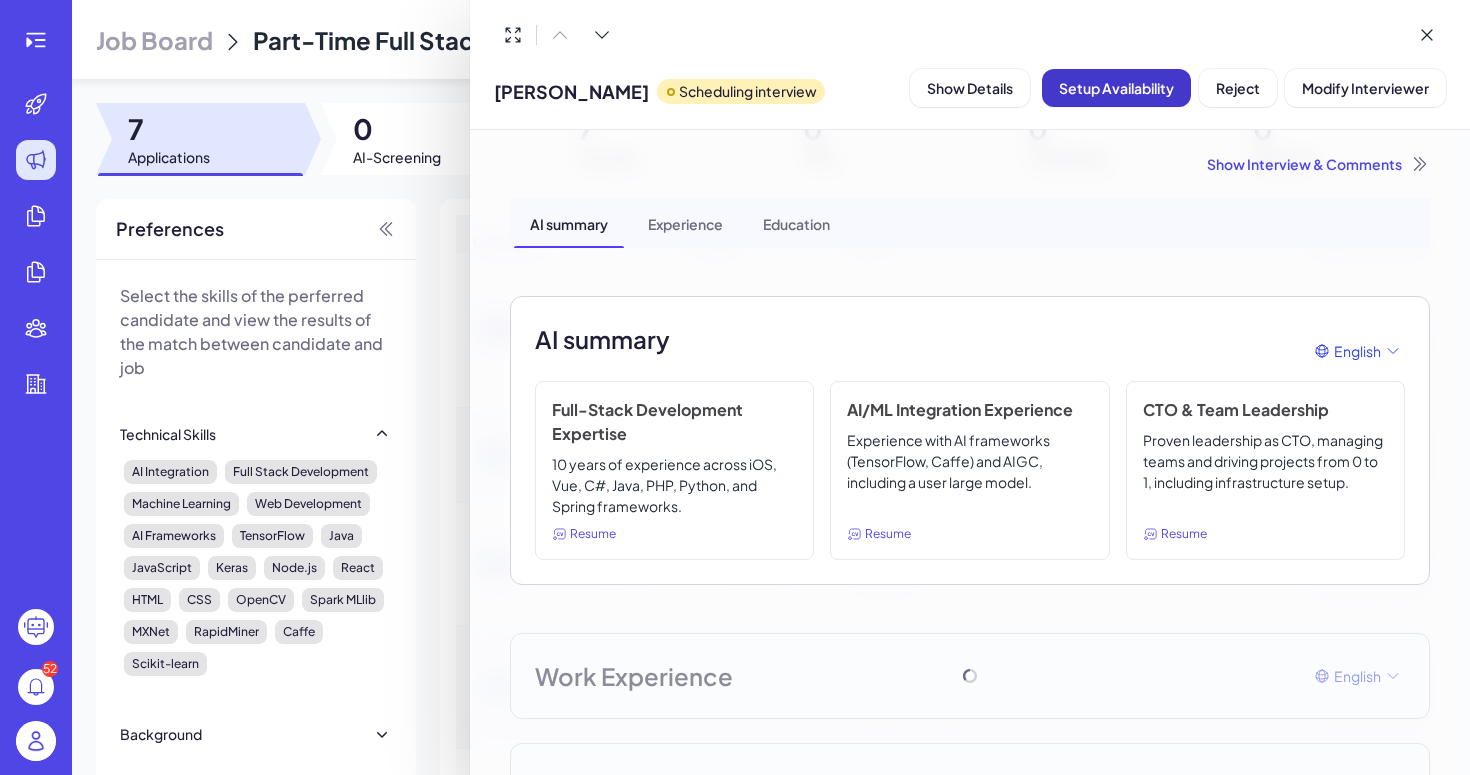 click on "Setup Availability" at bounding box center (1116, 88) 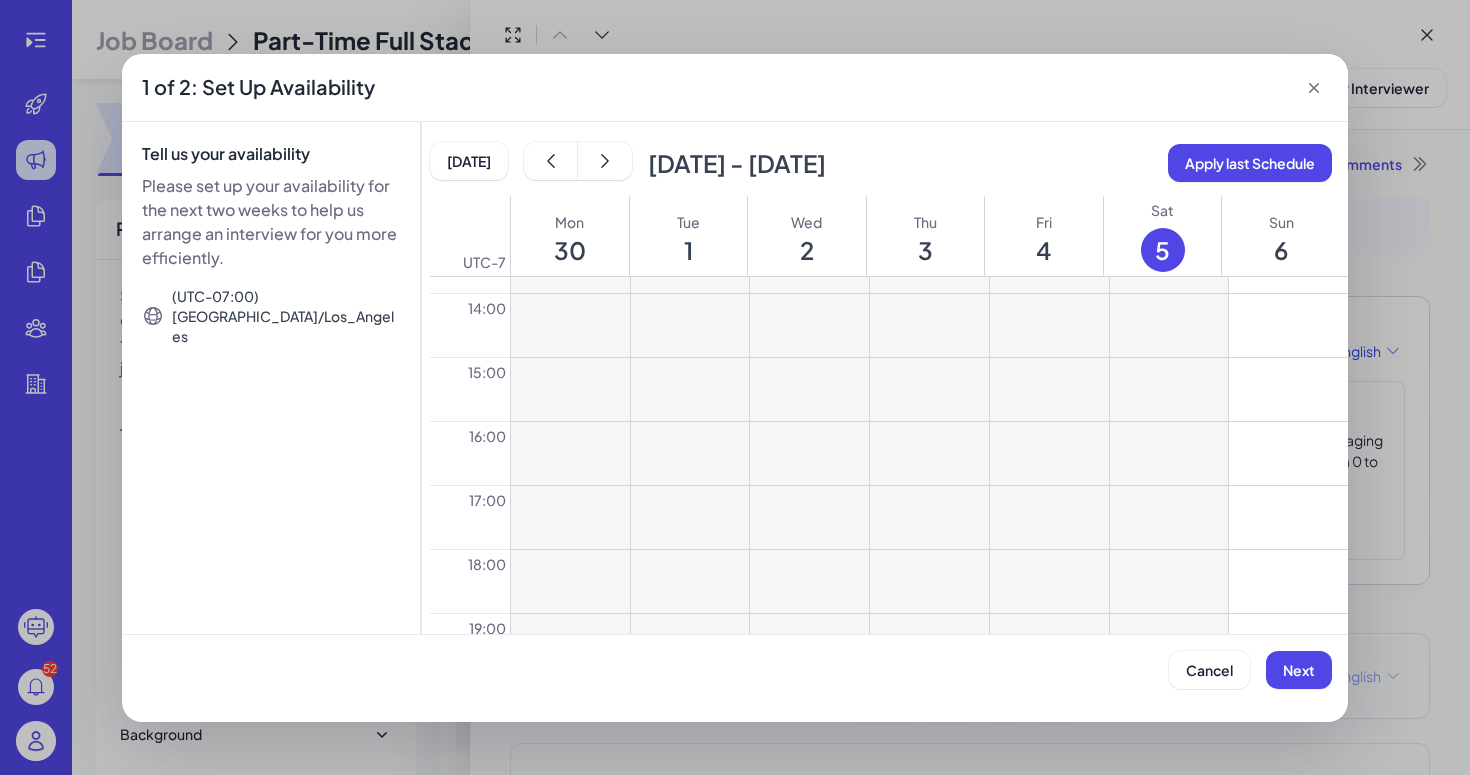 scroll, scrollTop: 1184, scrollLeft: 0, axis: vertical 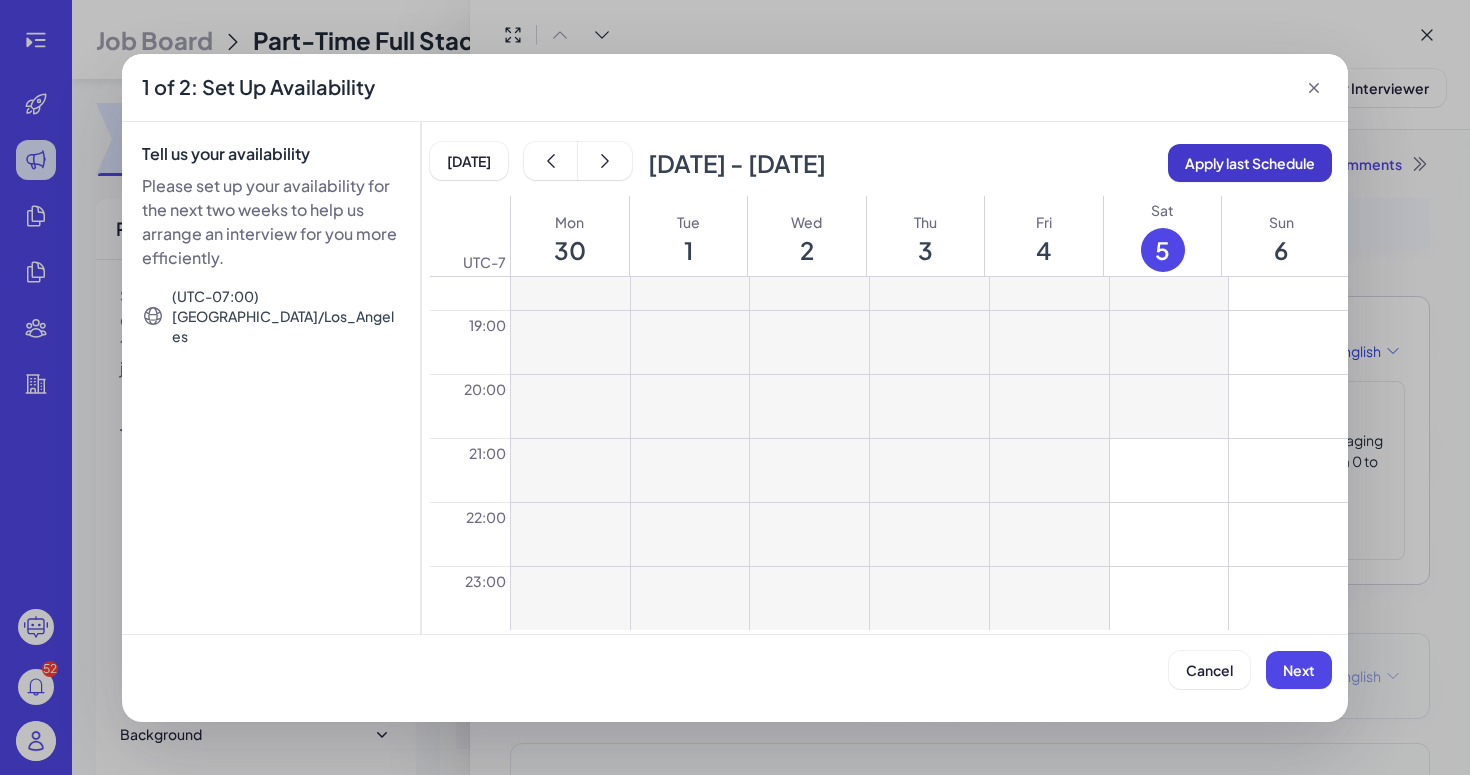 click on "Apply last Schedule" at bounding box center [1250, 163] 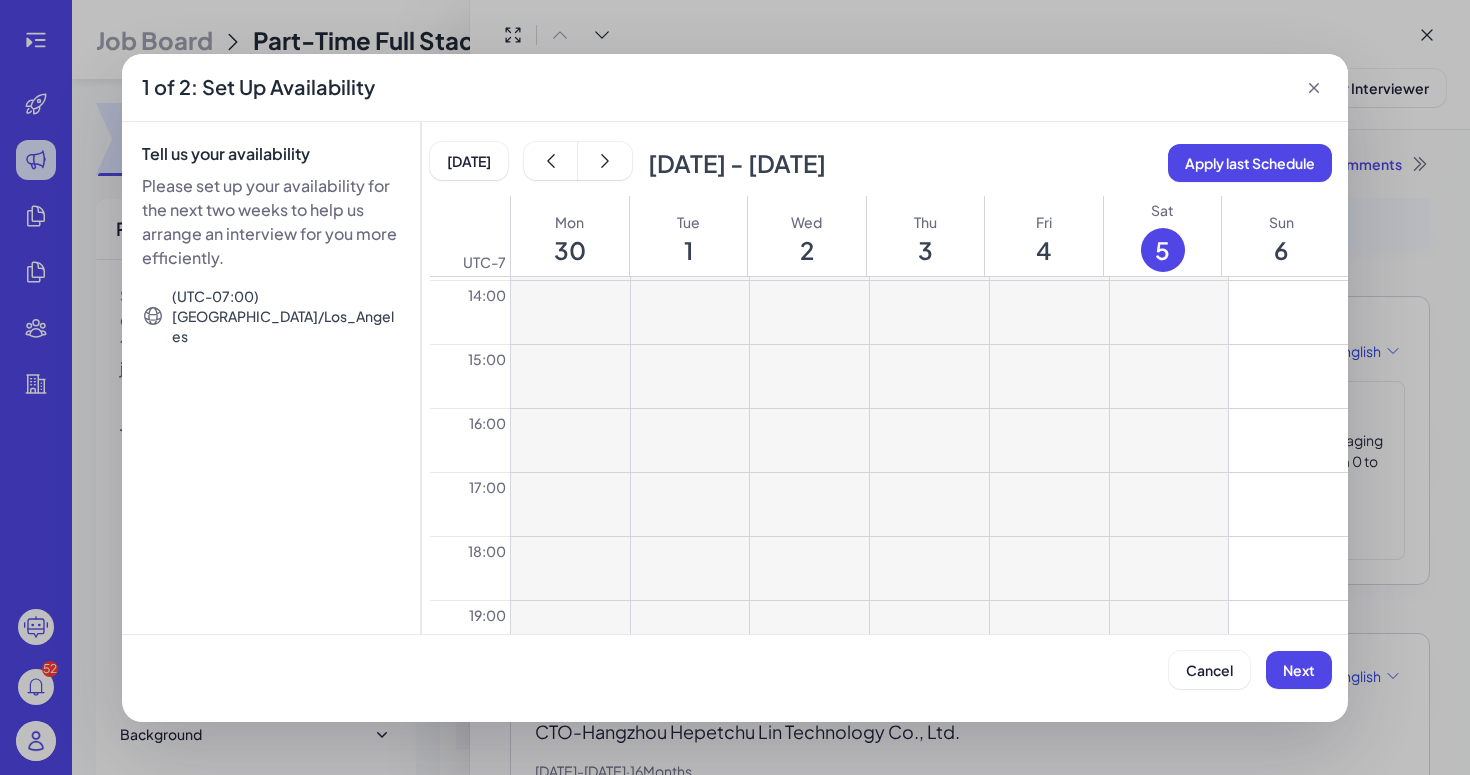 scroll, scrollTop: 1184, scrollLeft: 0, axis: vertical 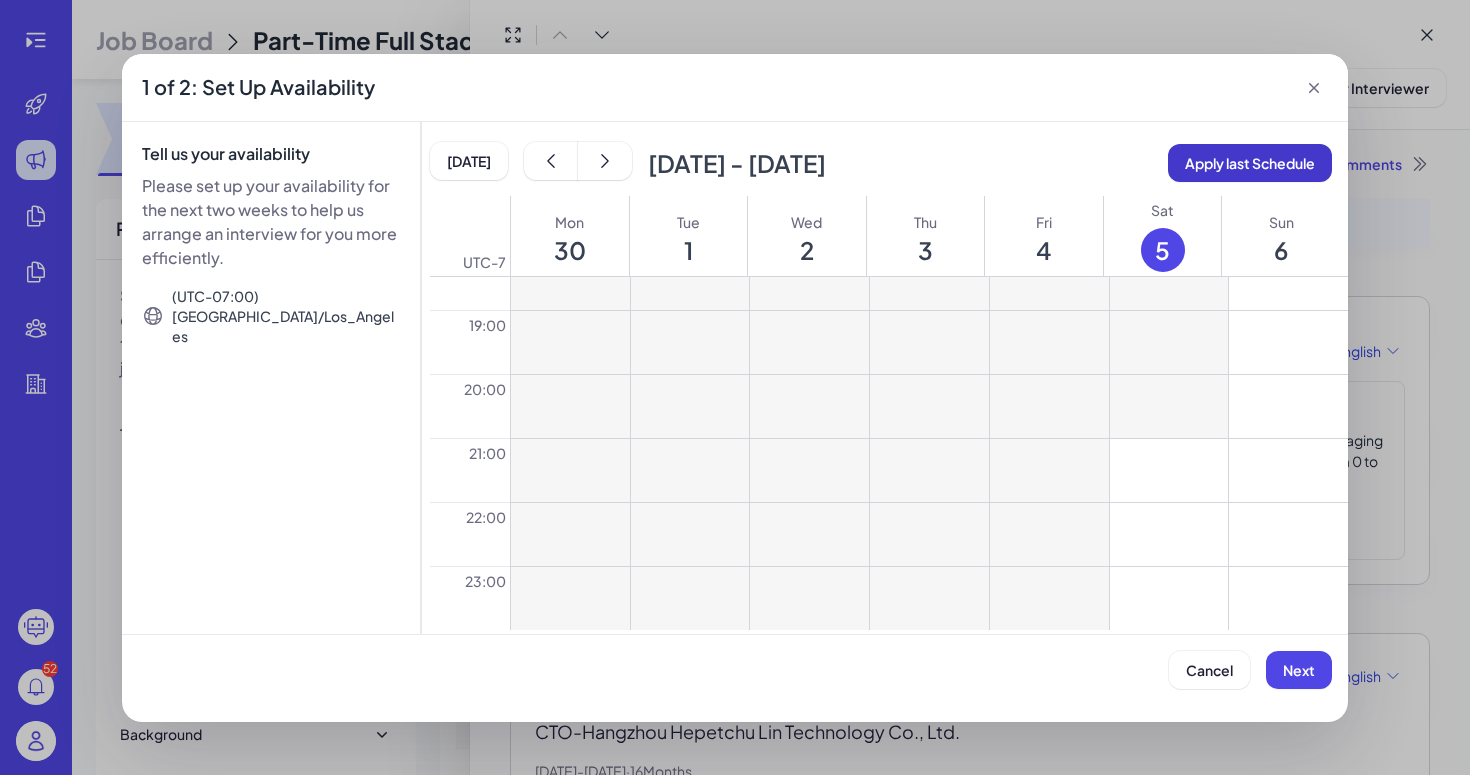 click on "Apply last Schedule" at bounding box center [1250, 163] 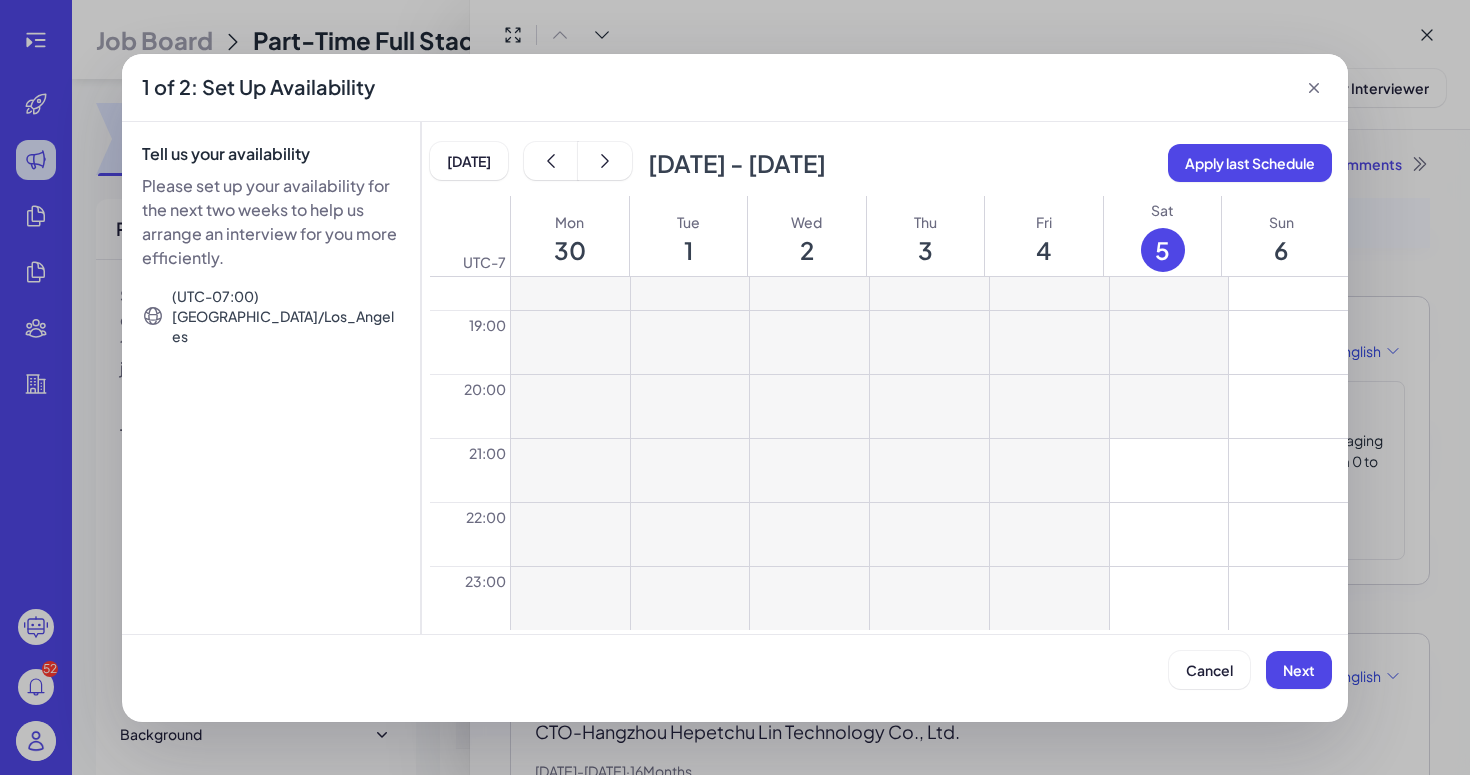 click at bounding box center (1169, 534) 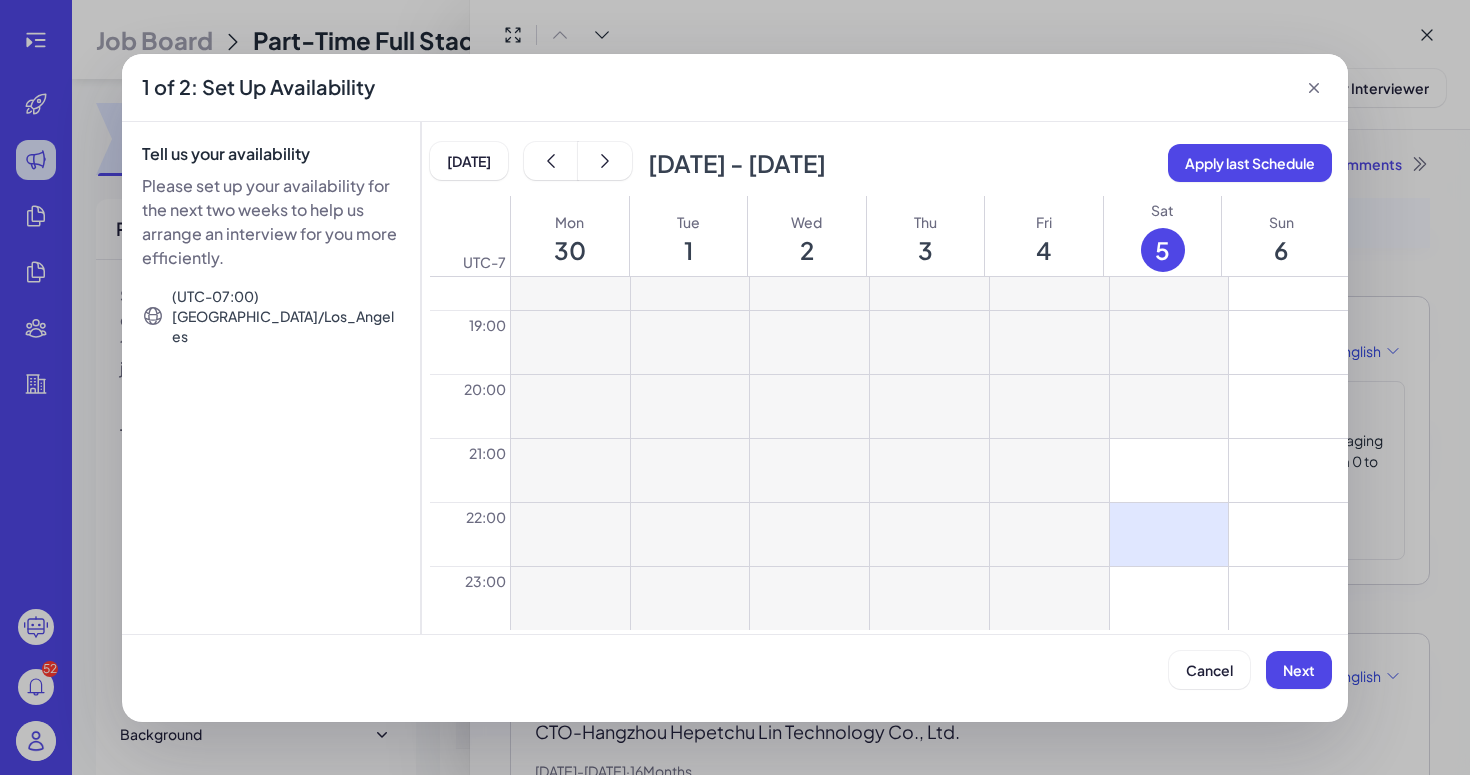 click at bounding box center [1169, 598] 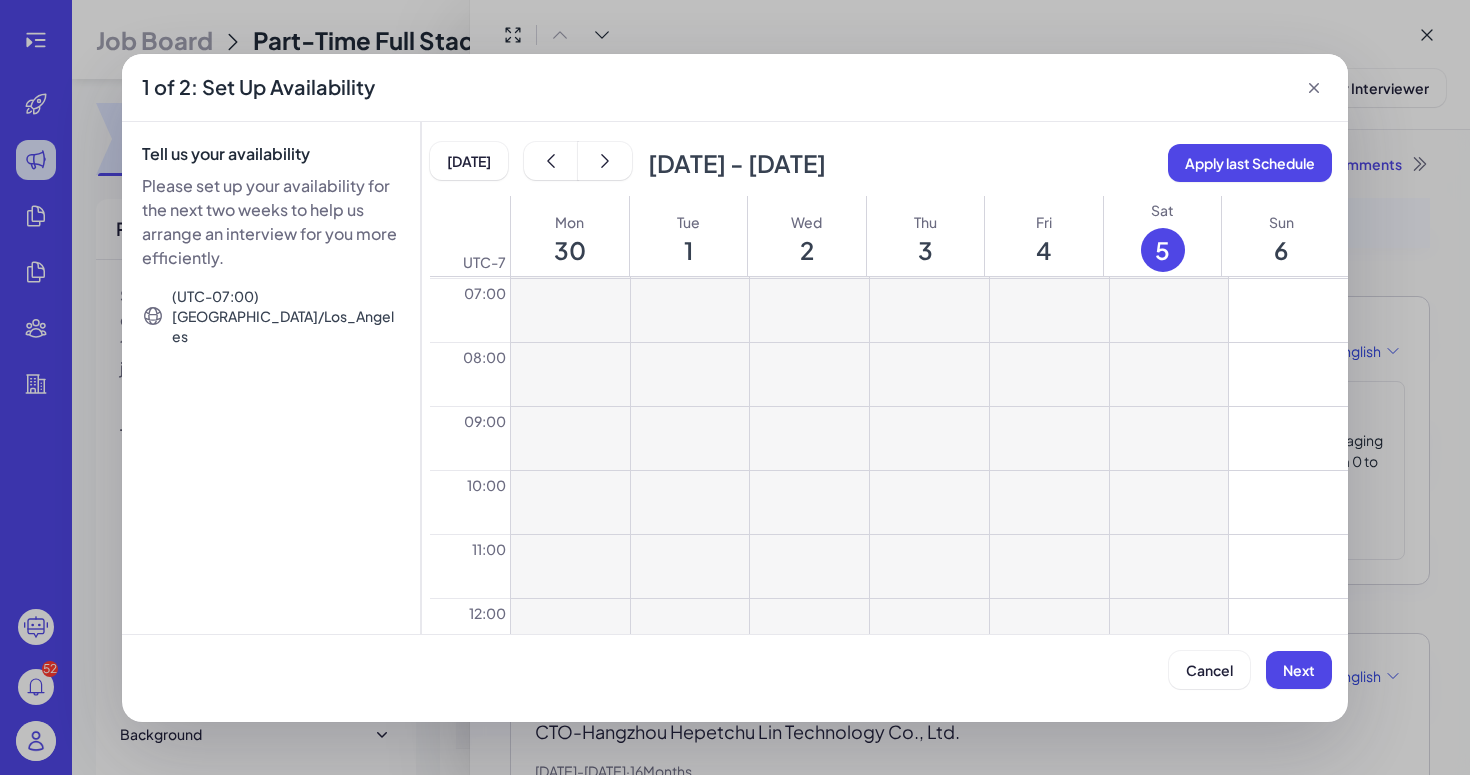 scroll, scrollTop: 488, scrollLeft: 0, axis: vertical 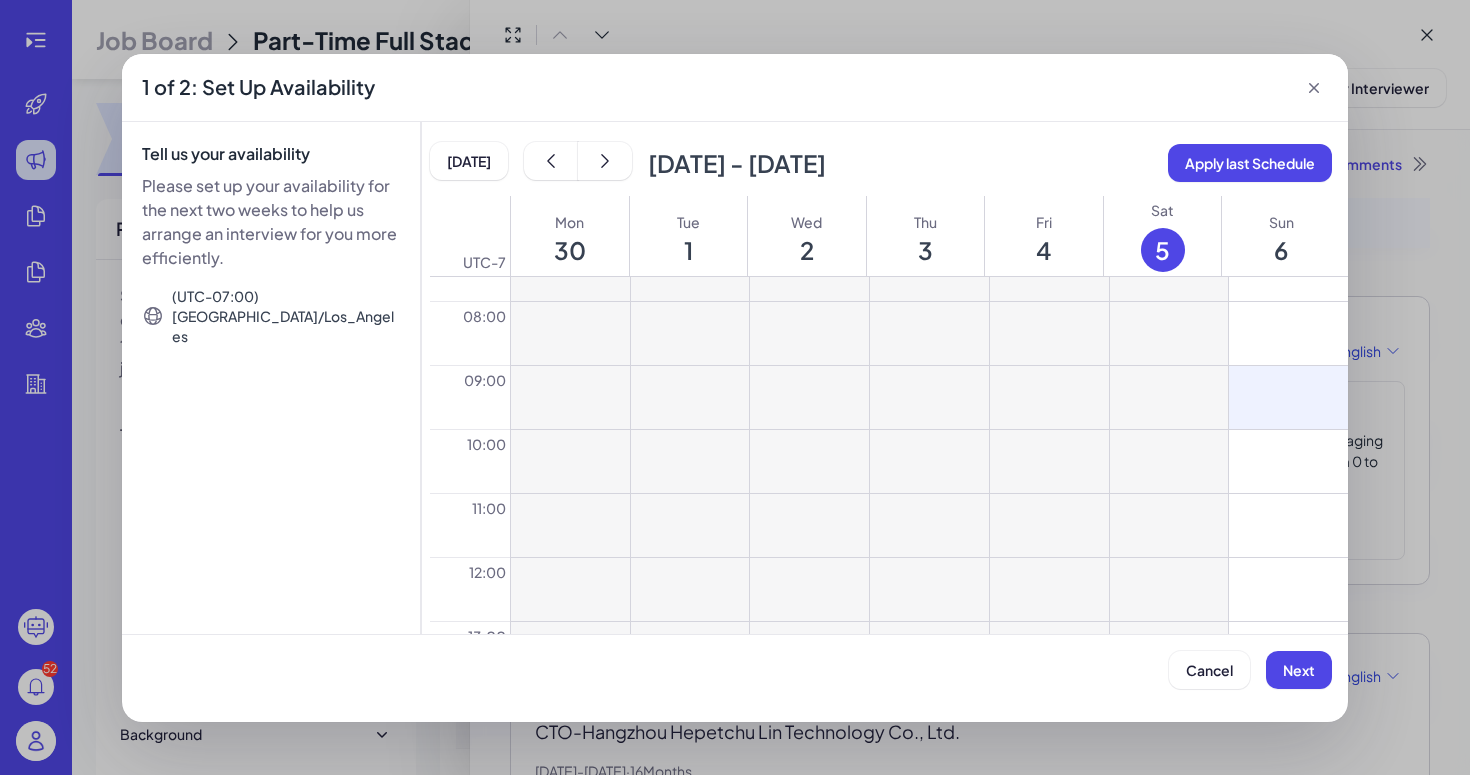 click at bounding box center [1288, 397] 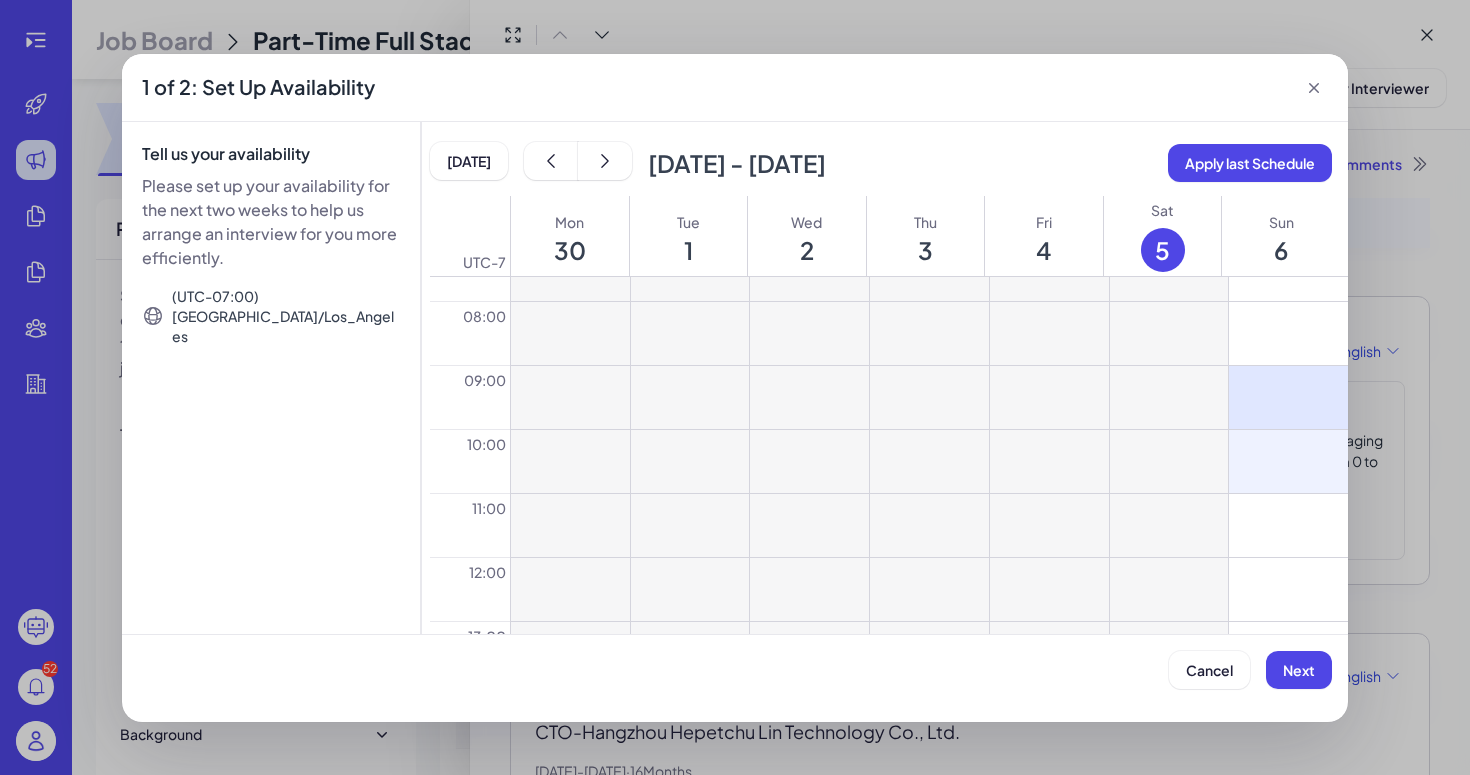 click at bounding box center (1288, 461) 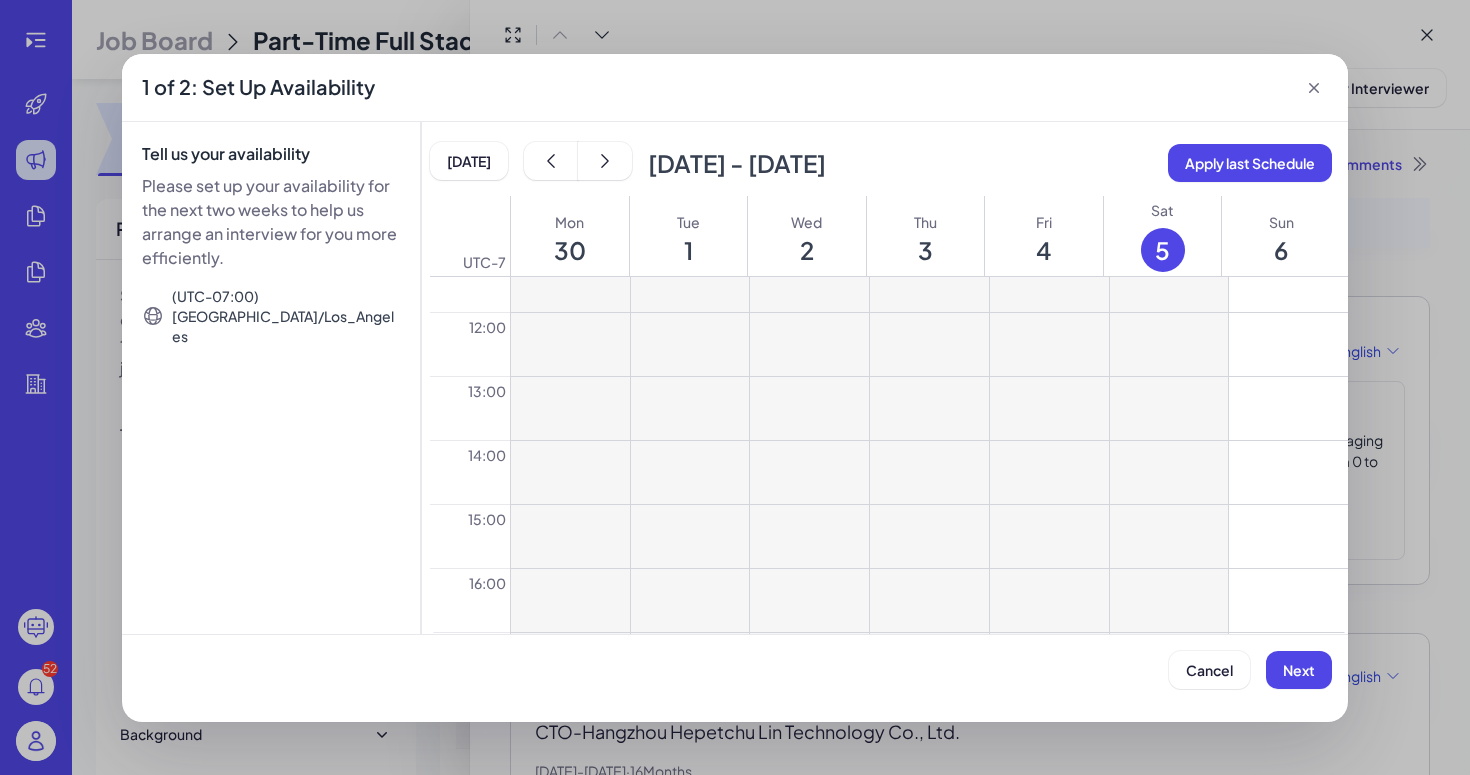 scroll, scrollTop: 811, scrollLeft: 0, axis: vertical 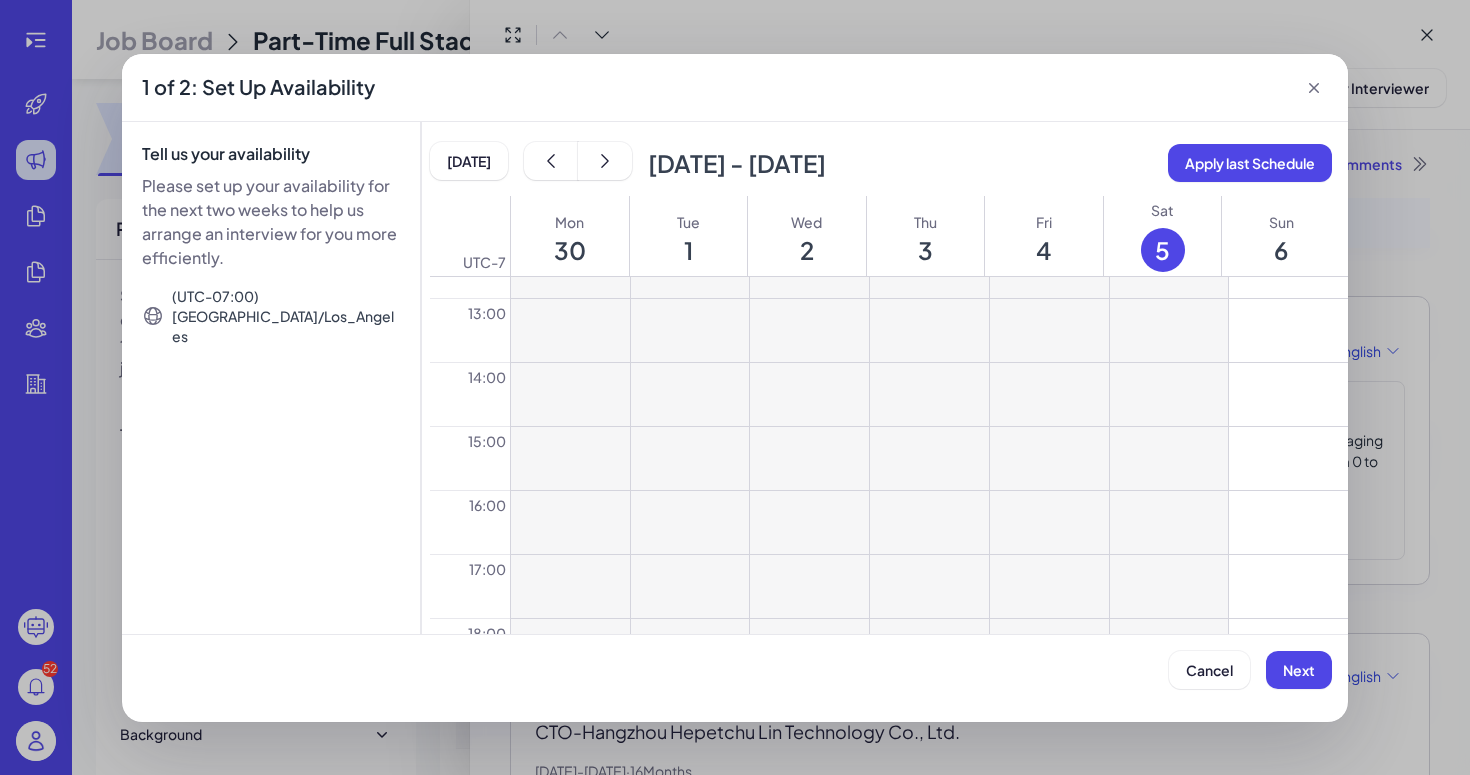 click at bounding box center (1288, 394) 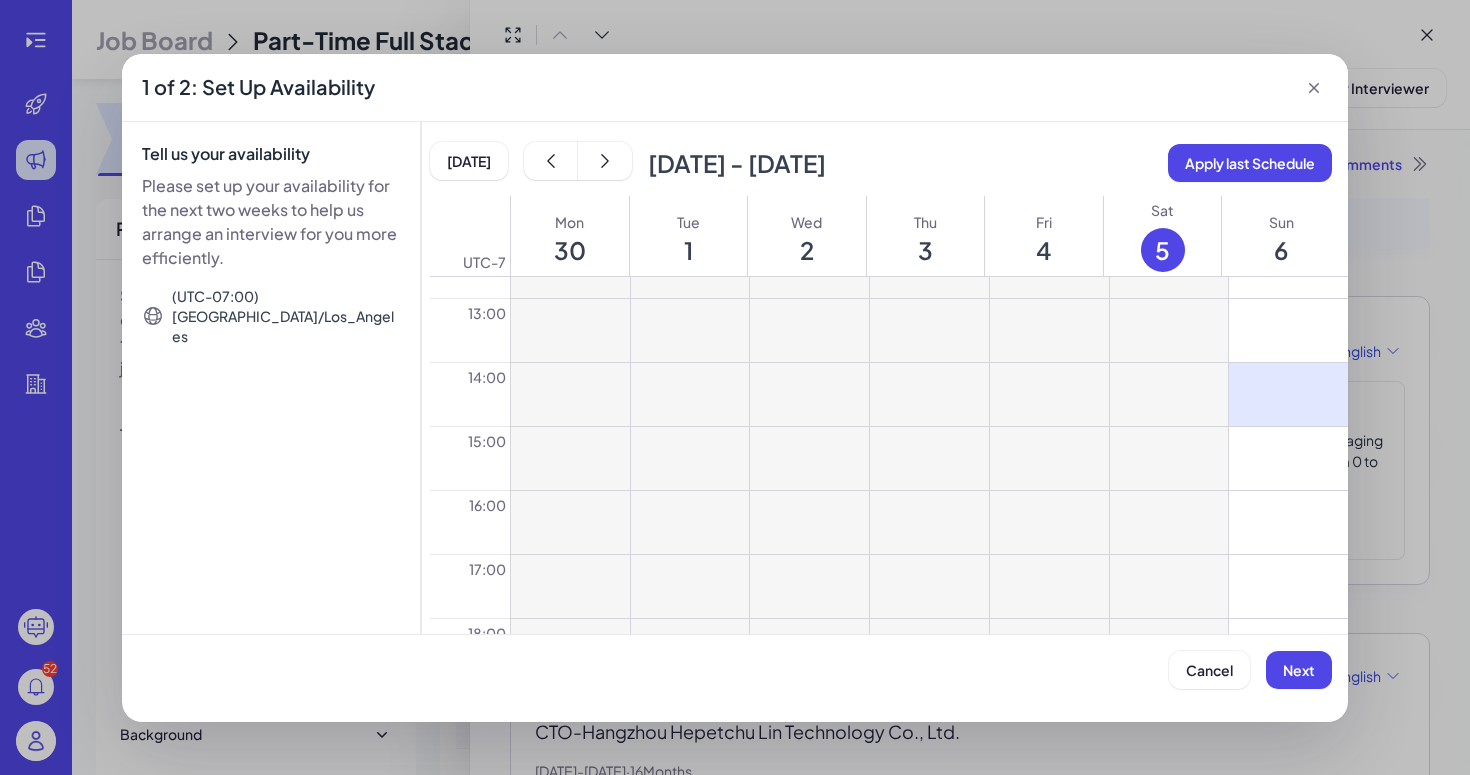 click at bounding box center (1288, 458) 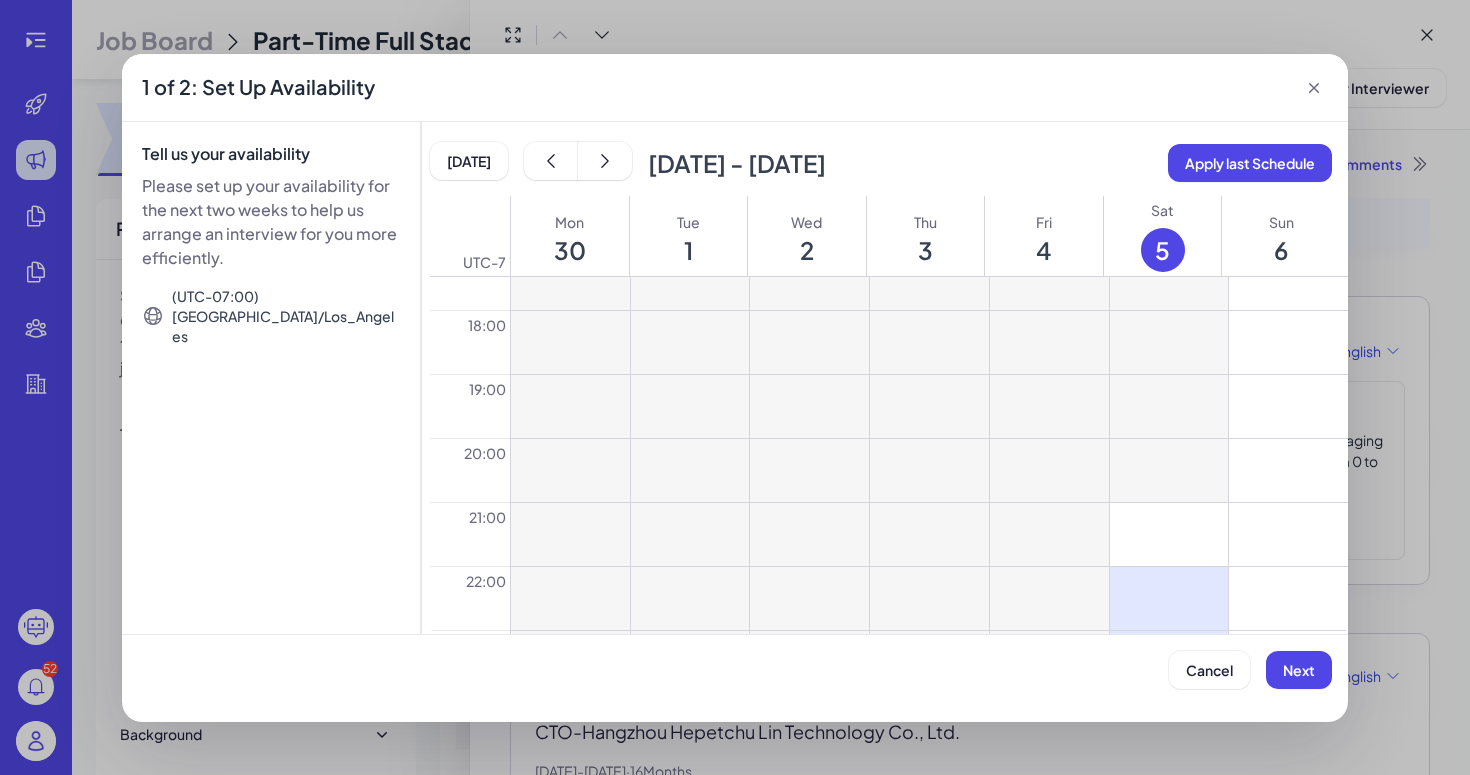 scroll, scrollTop: 1184, scrollLeft: 0, axis: vertical 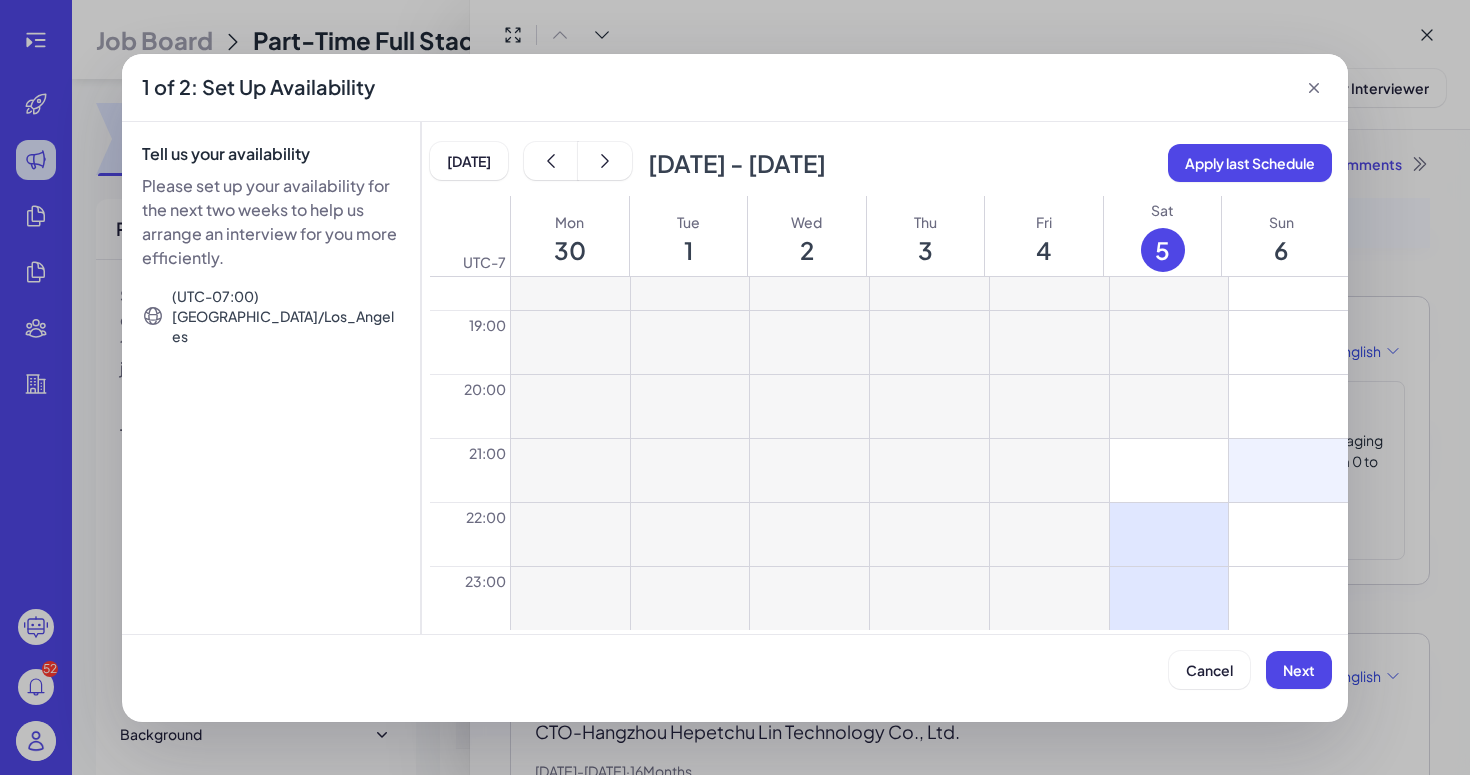 click at bounding box center [1288, 470] 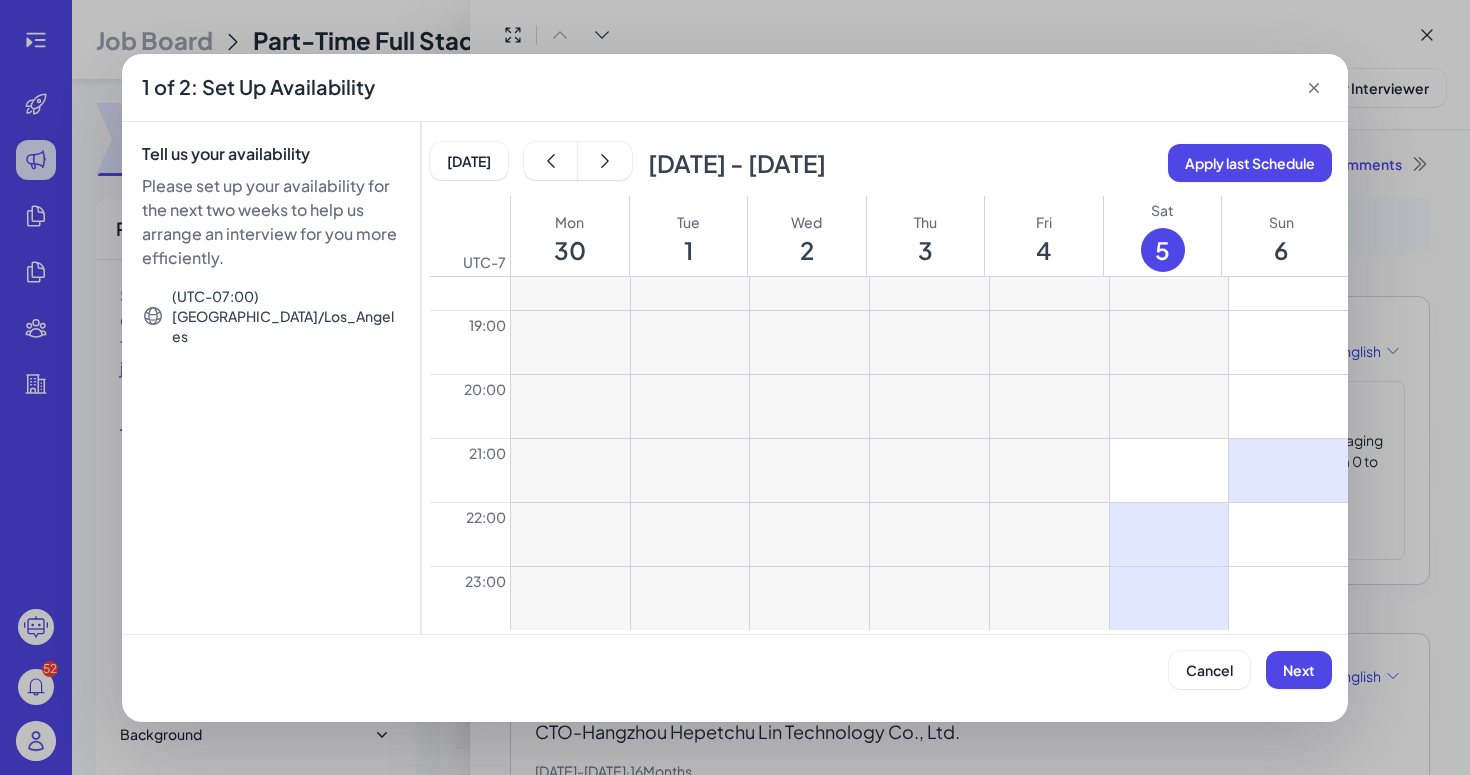 click at bounding box center (1288, 534) 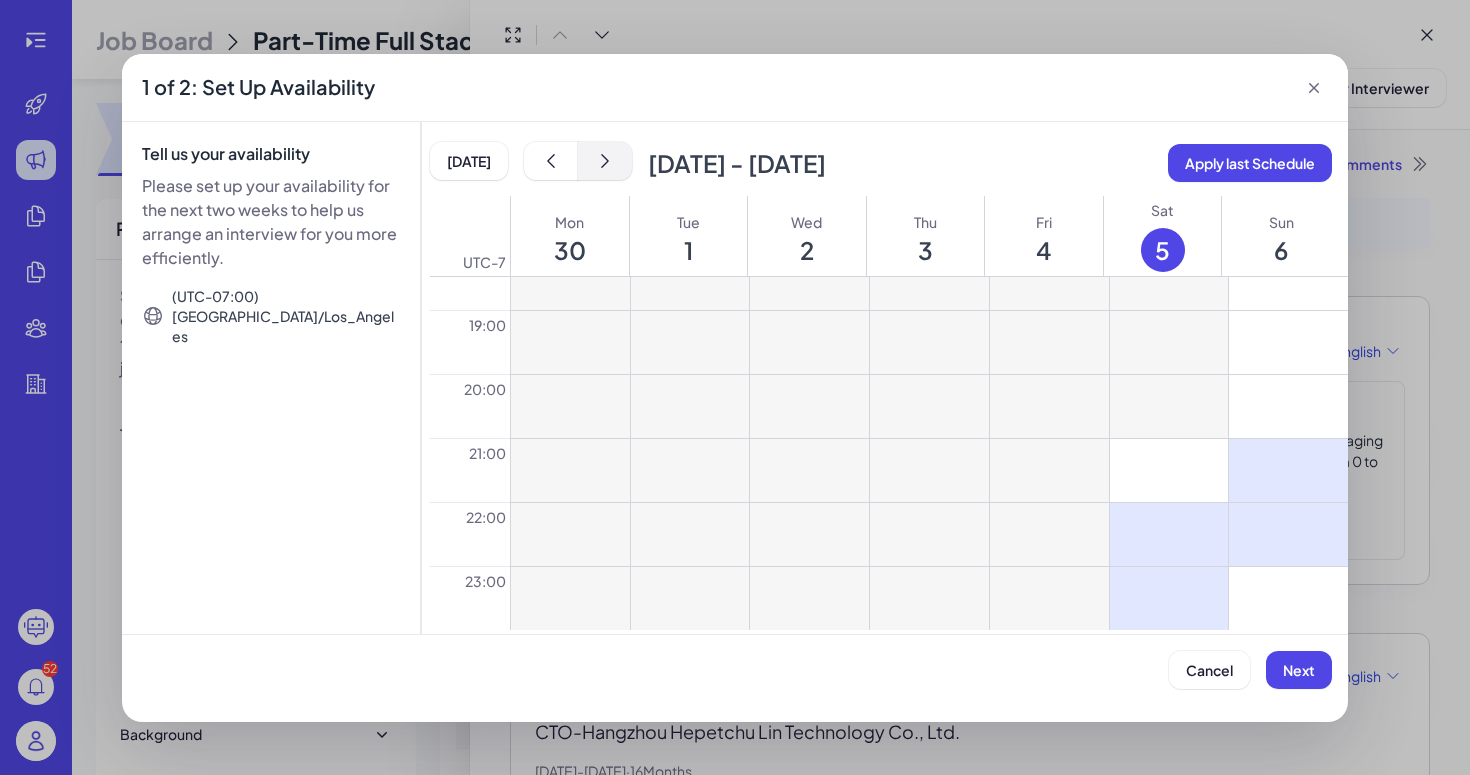click 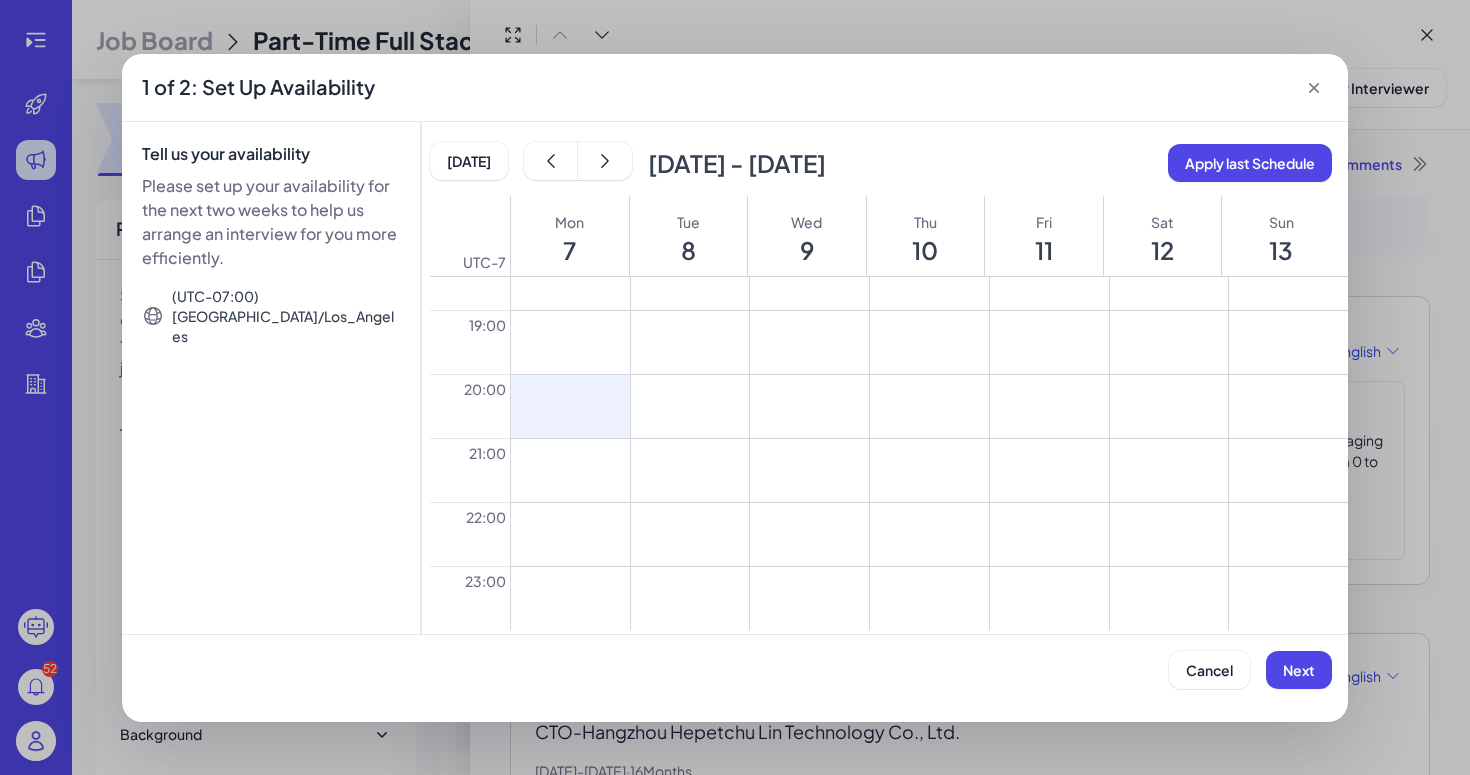 click at bounding box center [570, 406] 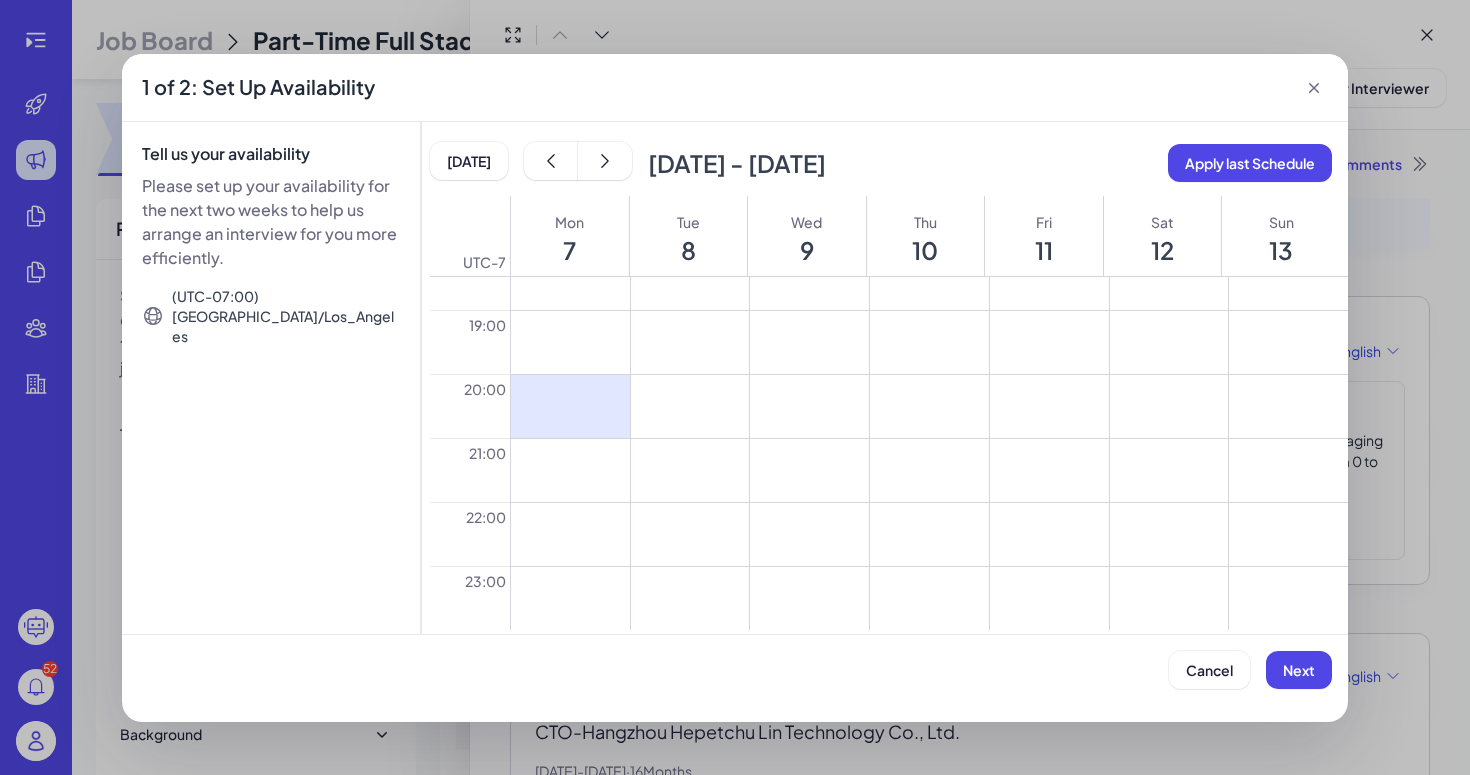 click at bounding box center [570, 470] 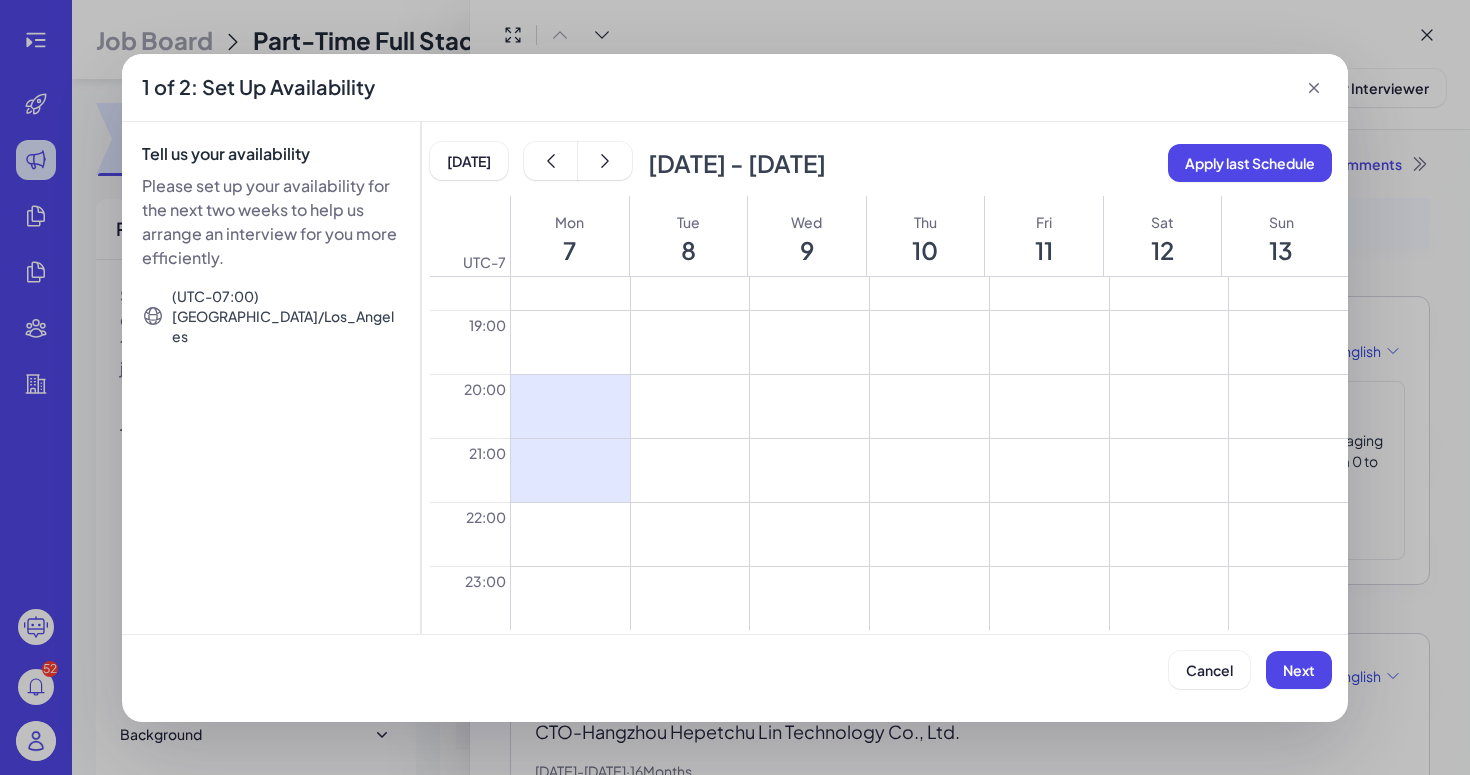 click at bounding box center [570, 534] 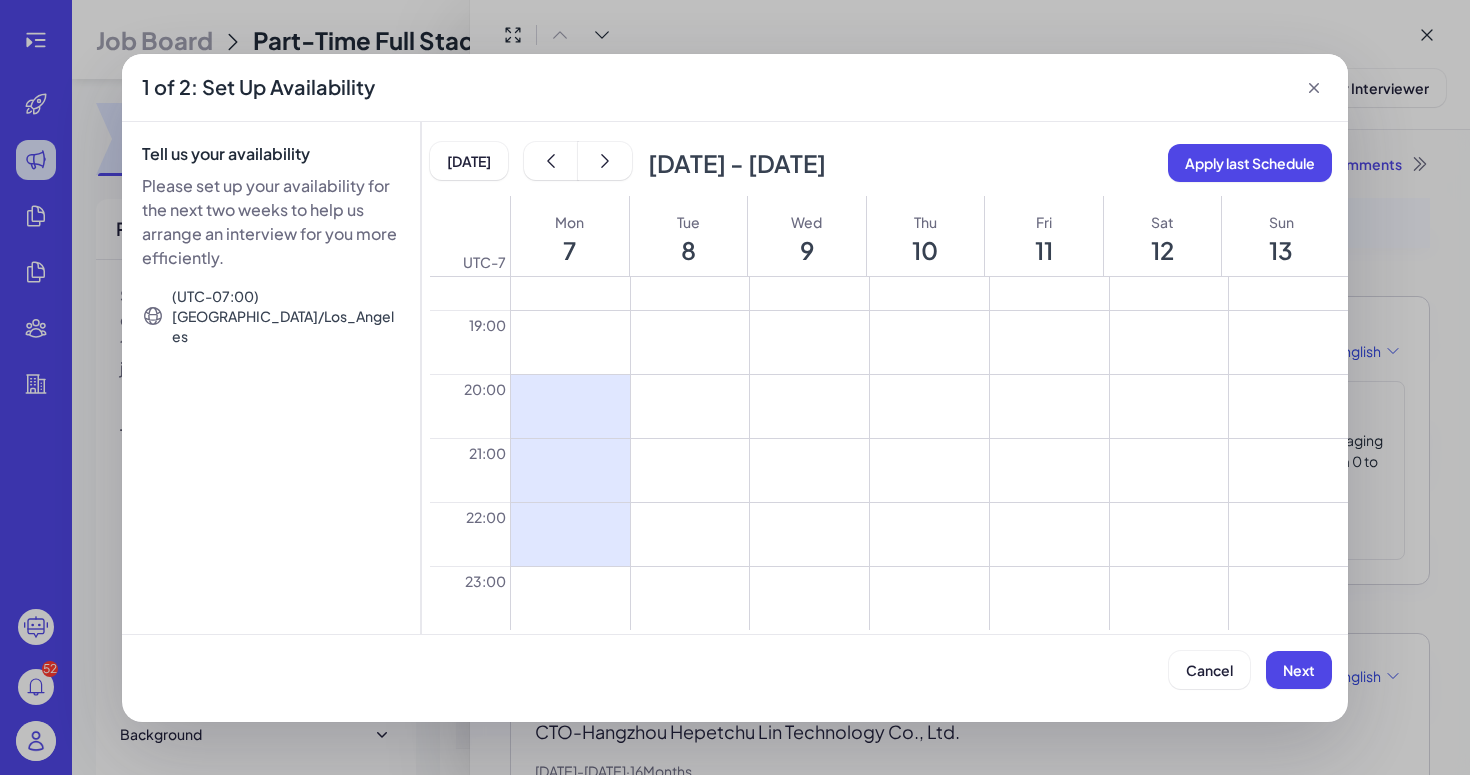 click at bounding box center (690, 470) 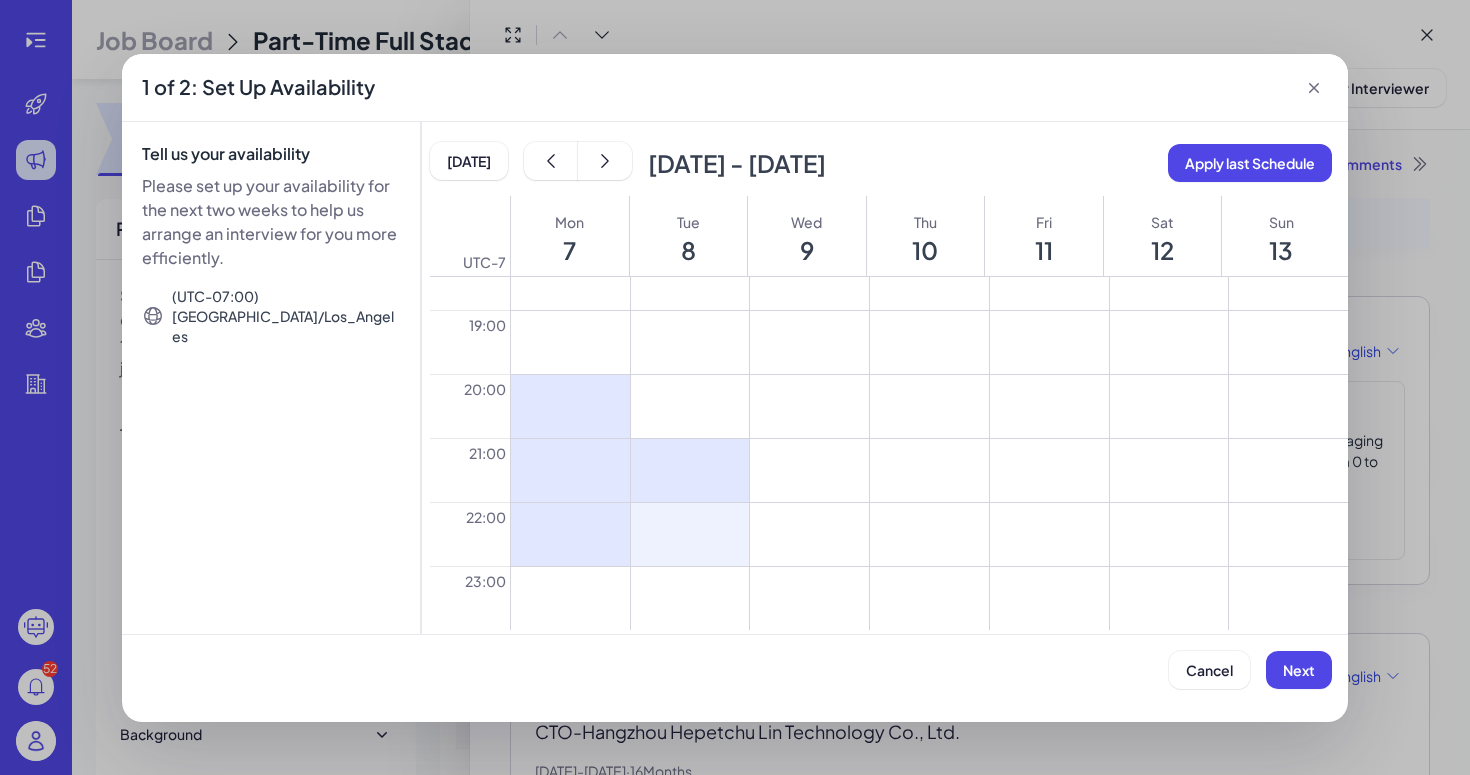 click at bounding box center [690, 534] 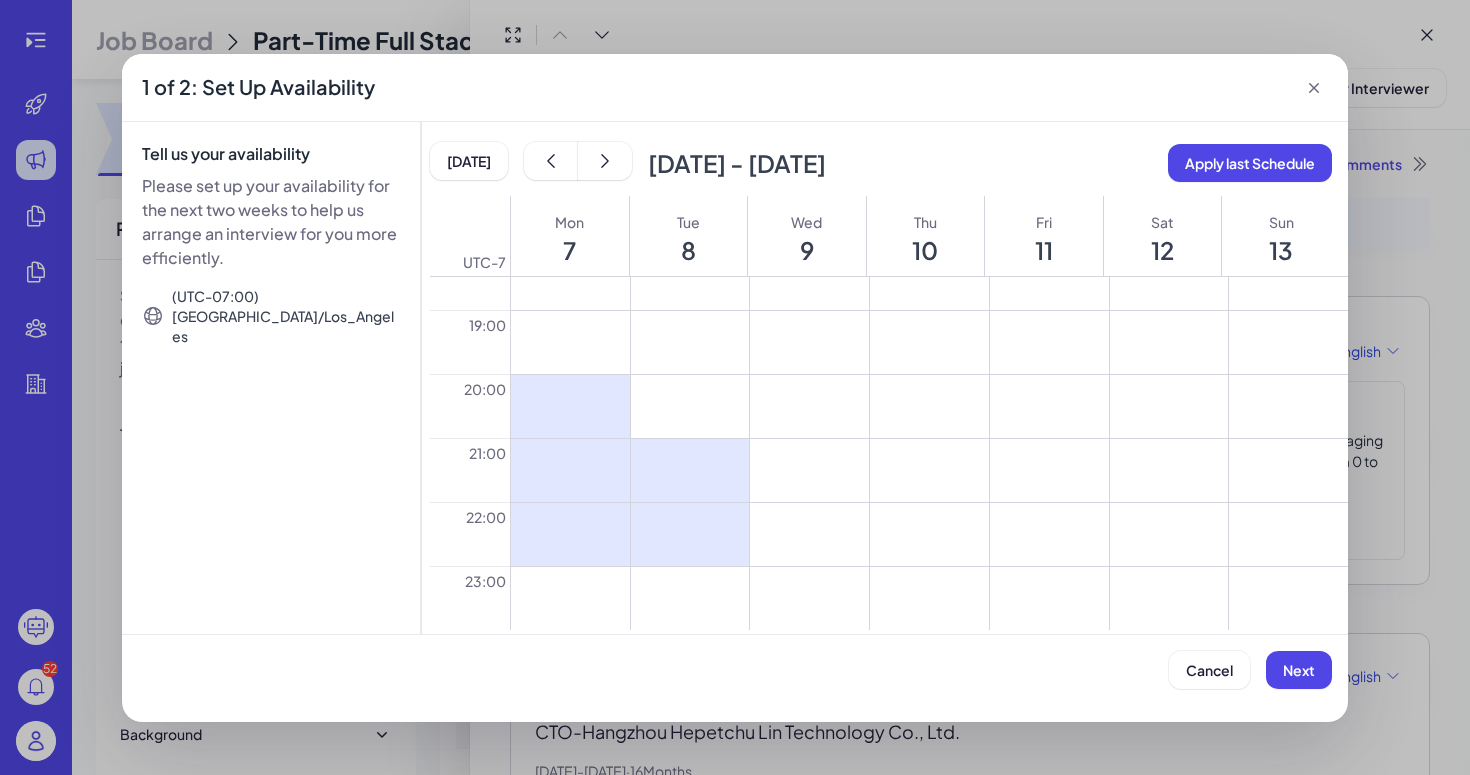 click at bounding box center [809, 470] 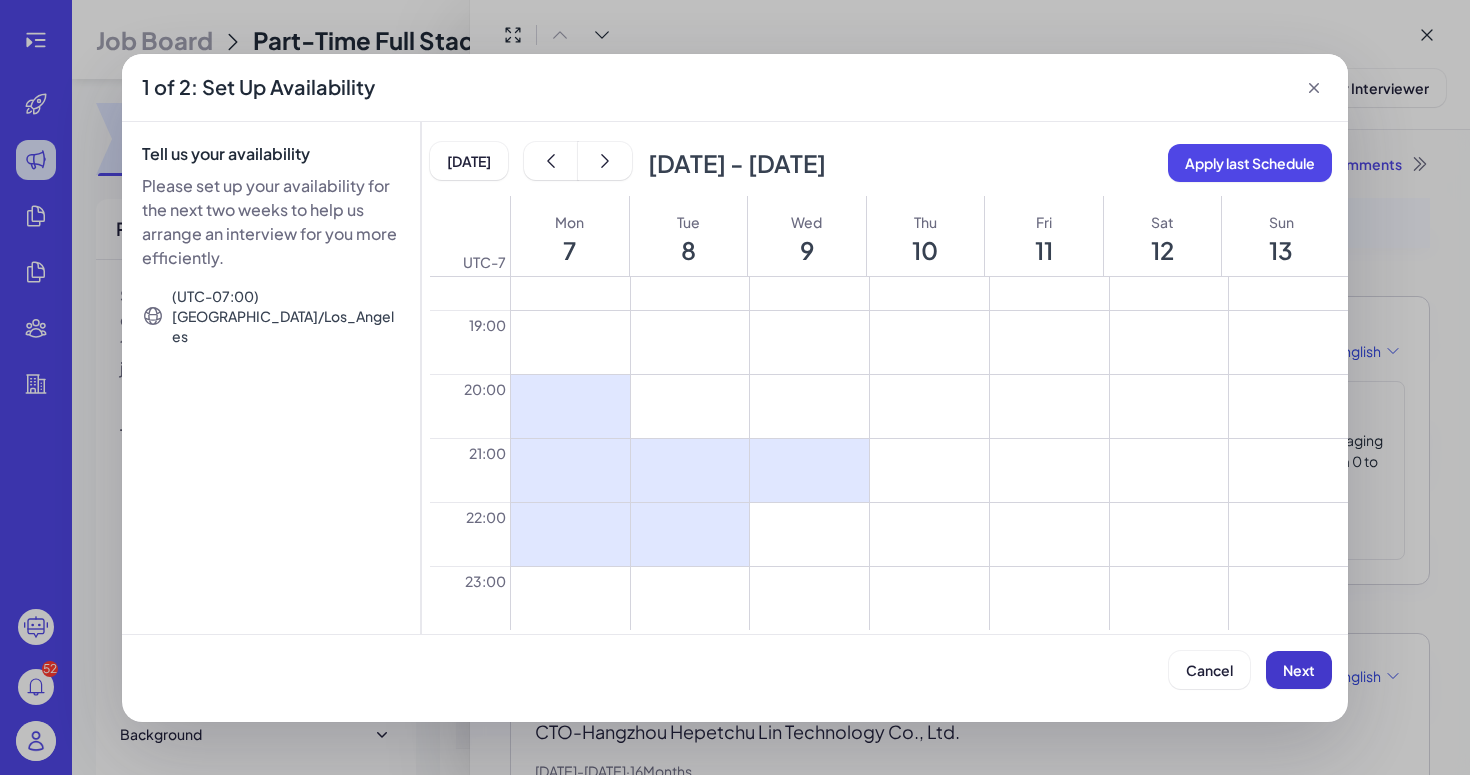 click on "Next" at bounding box center [1299, 670] 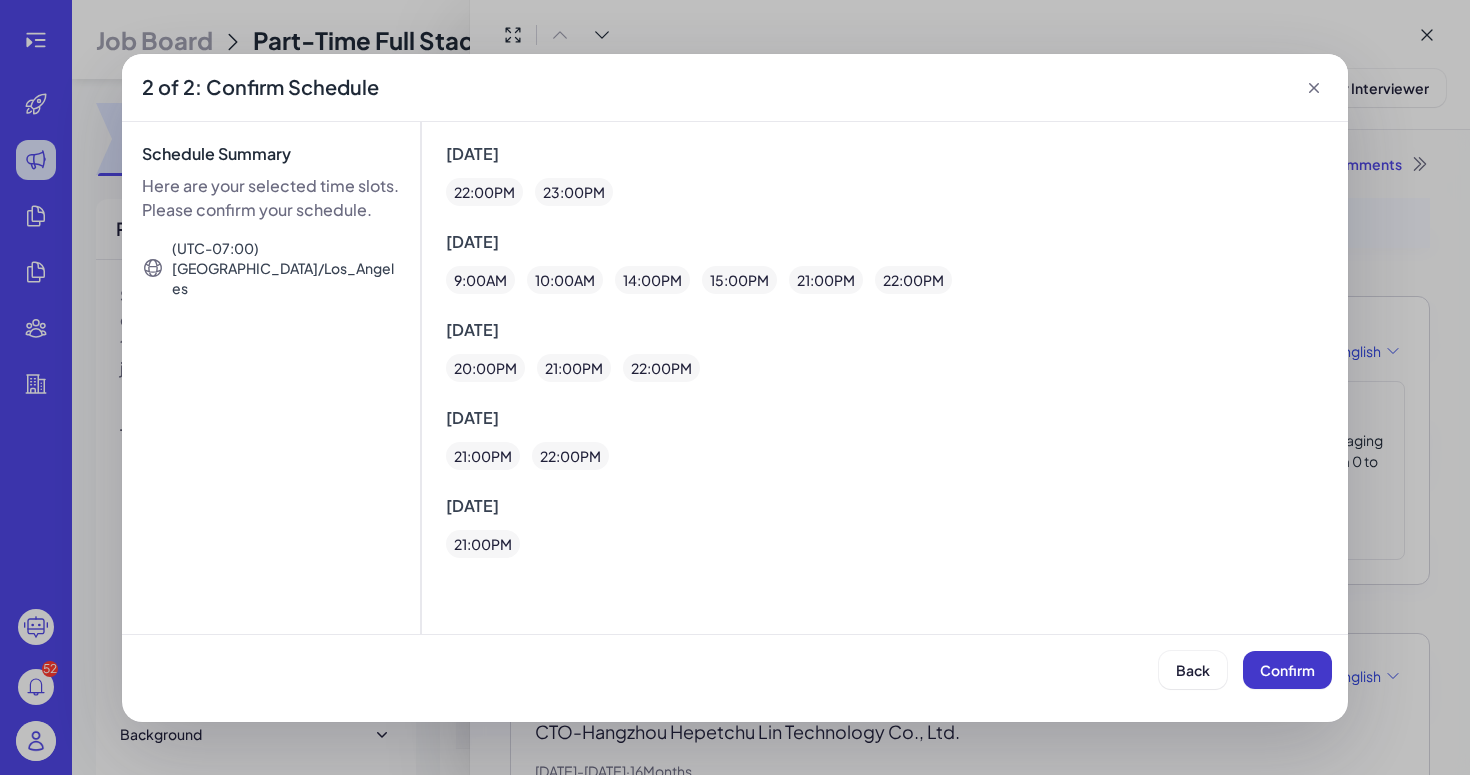 click on "Confirm" at bounding box center [1287, 670] 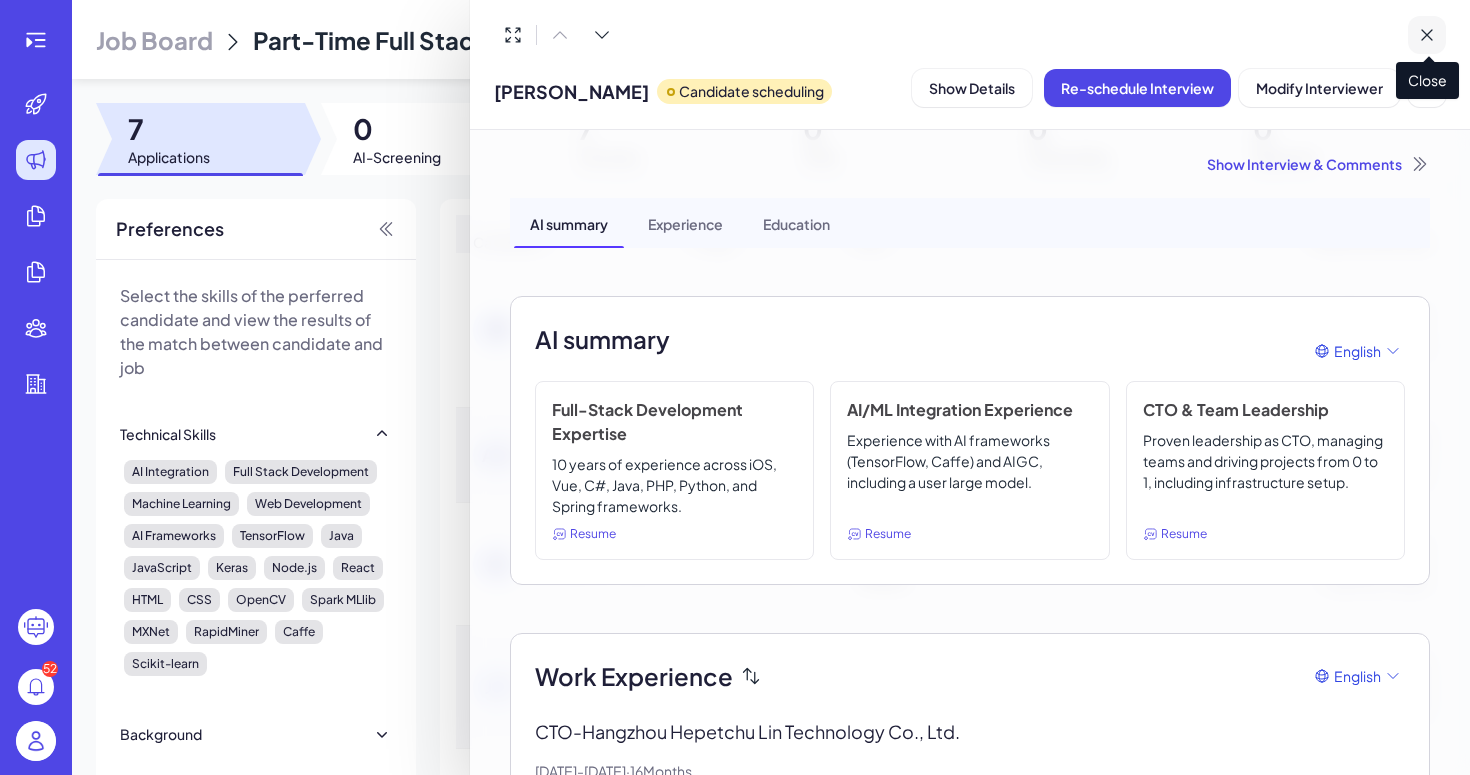 click at bounding box center (1427, 35) 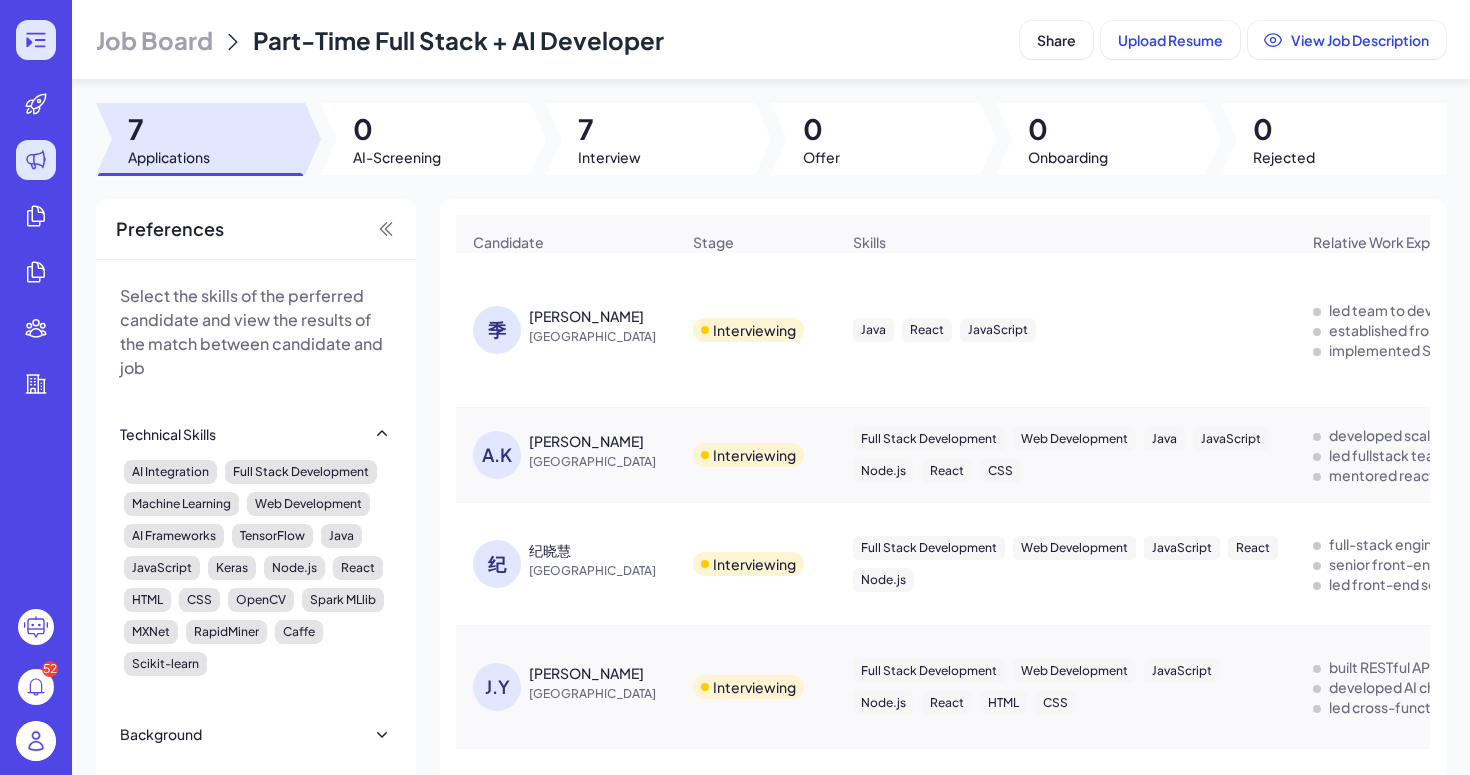 click 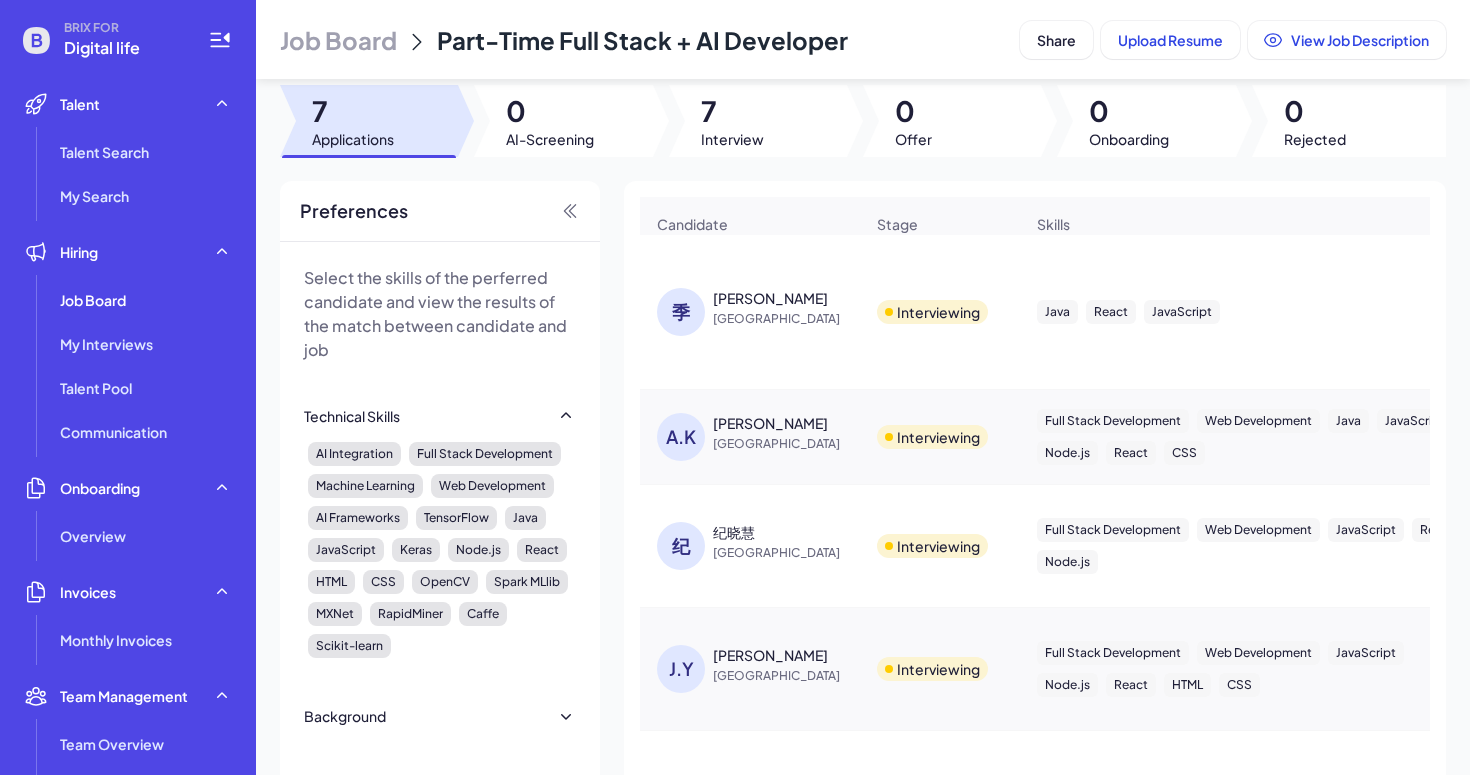 scroll, scrollTop: 0, scrollLeft: 0, axis: both 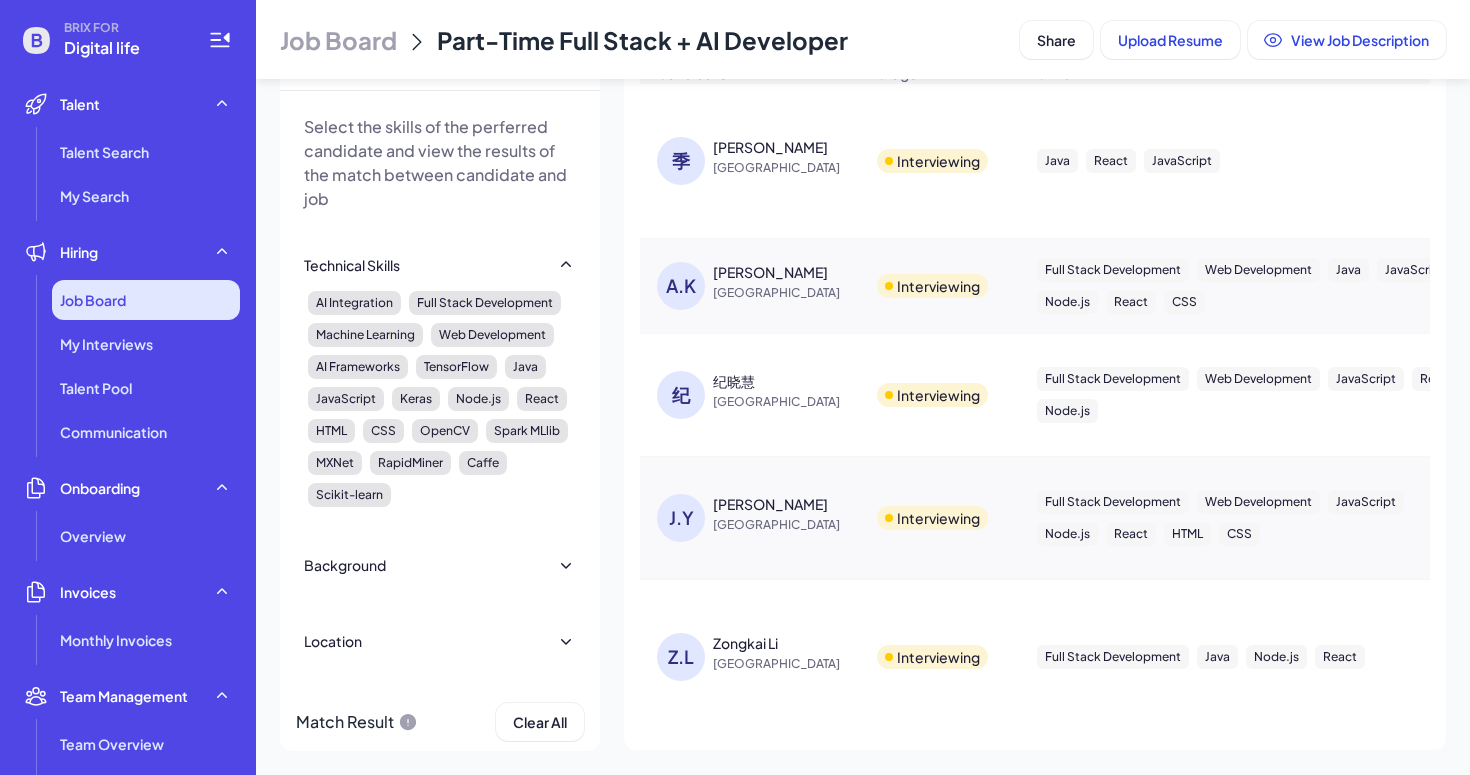 click on "Job Board" at bounding box center [146, 300] 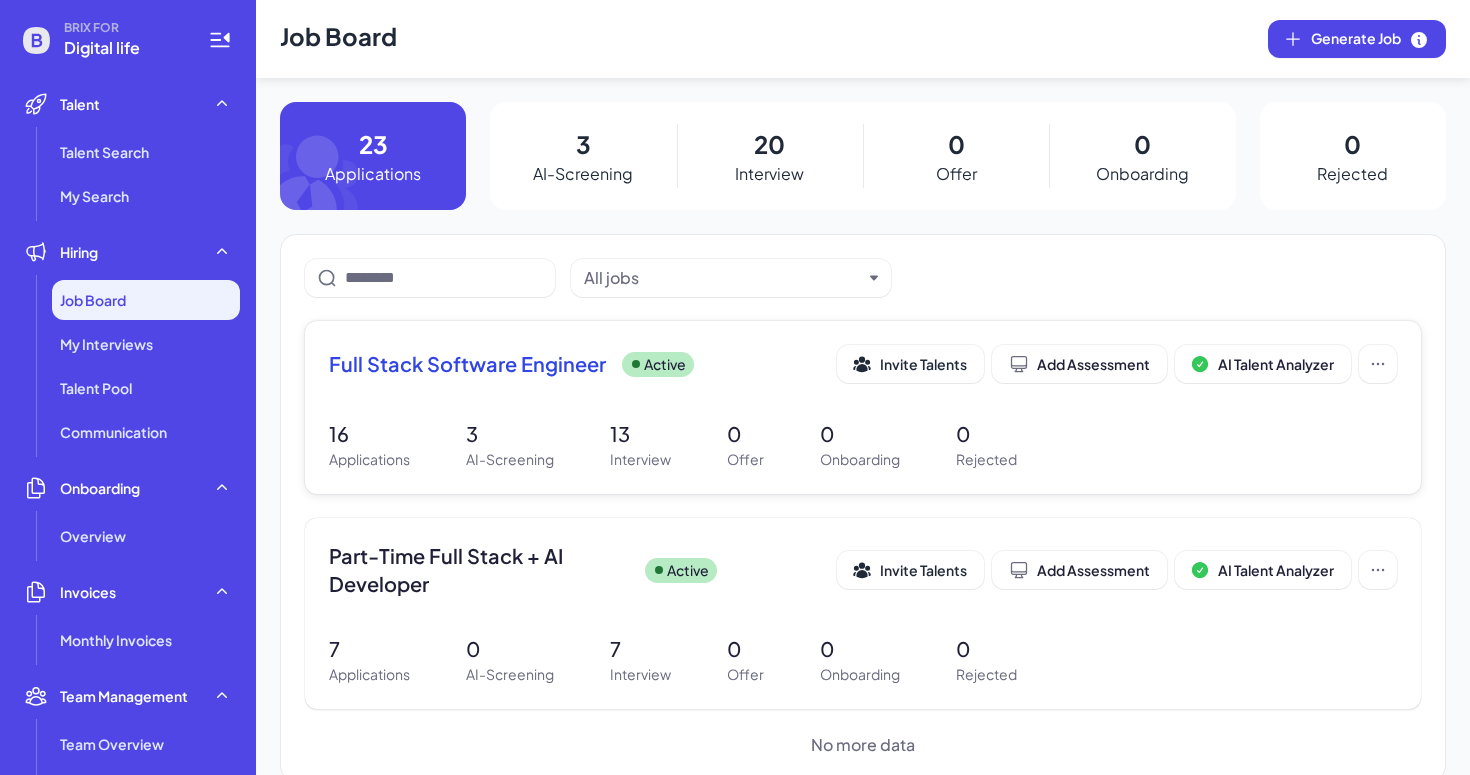 scroll, scrollTop: 31, scrollLeft: 0, axis: vertical 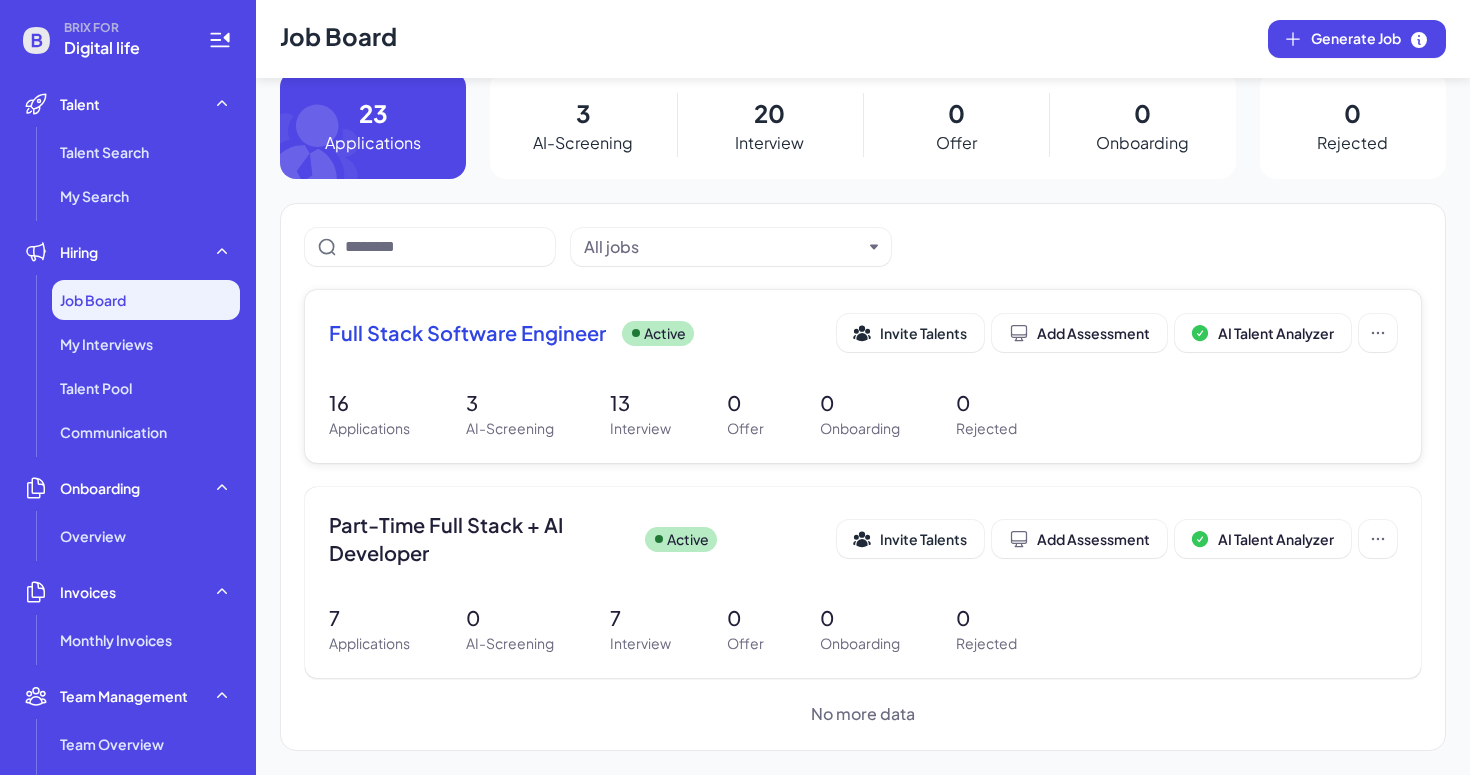 click on "Full Stack Software Engineer Active Invite Talents Add Assessment AI Talent Analyzer 16   Applications 3 AI-Screening 13 Interview 0 Offer 0 Onboarding 0 Rejected" at bounding box center [863, 376] 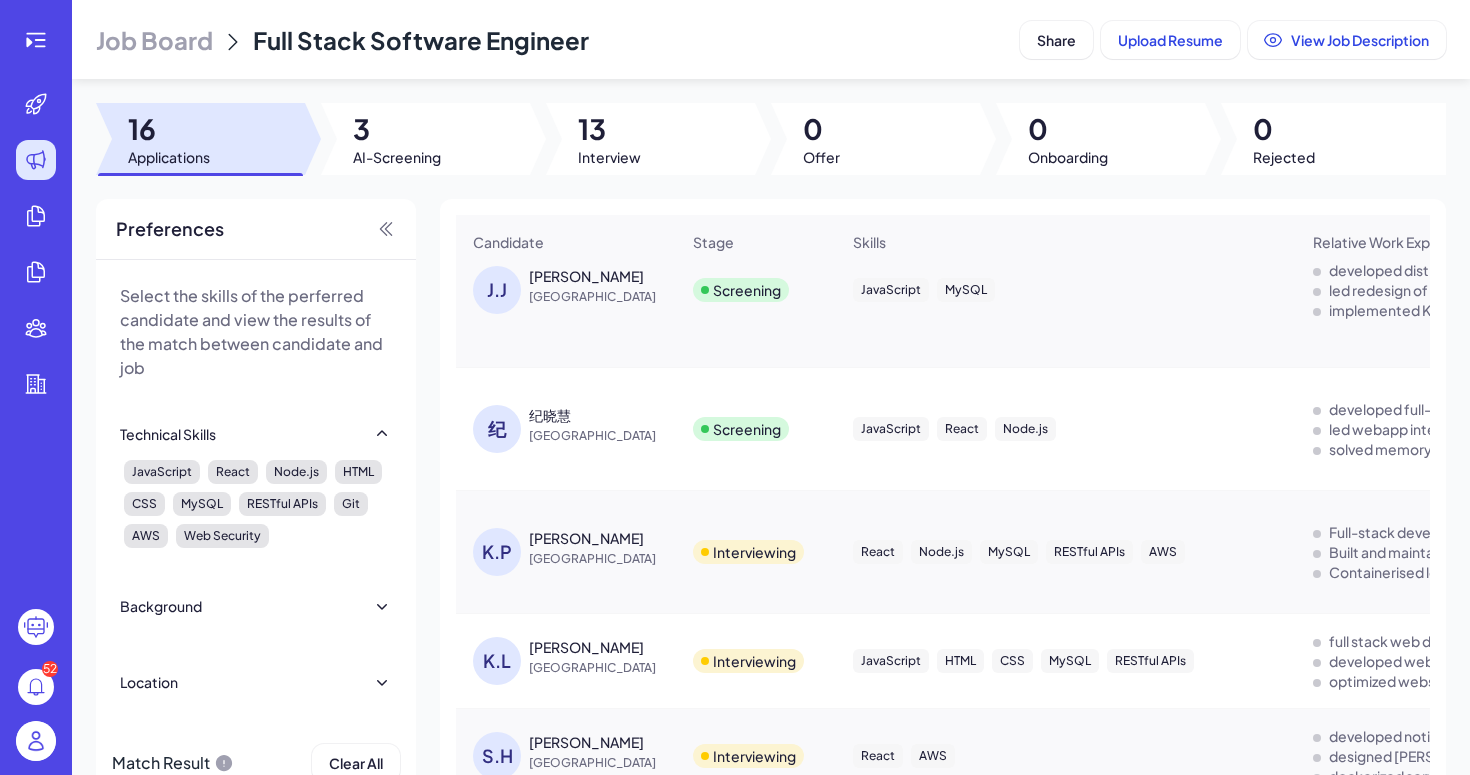 scroll, scrollTop: 464, scrollLeft: 0, axis: vertical 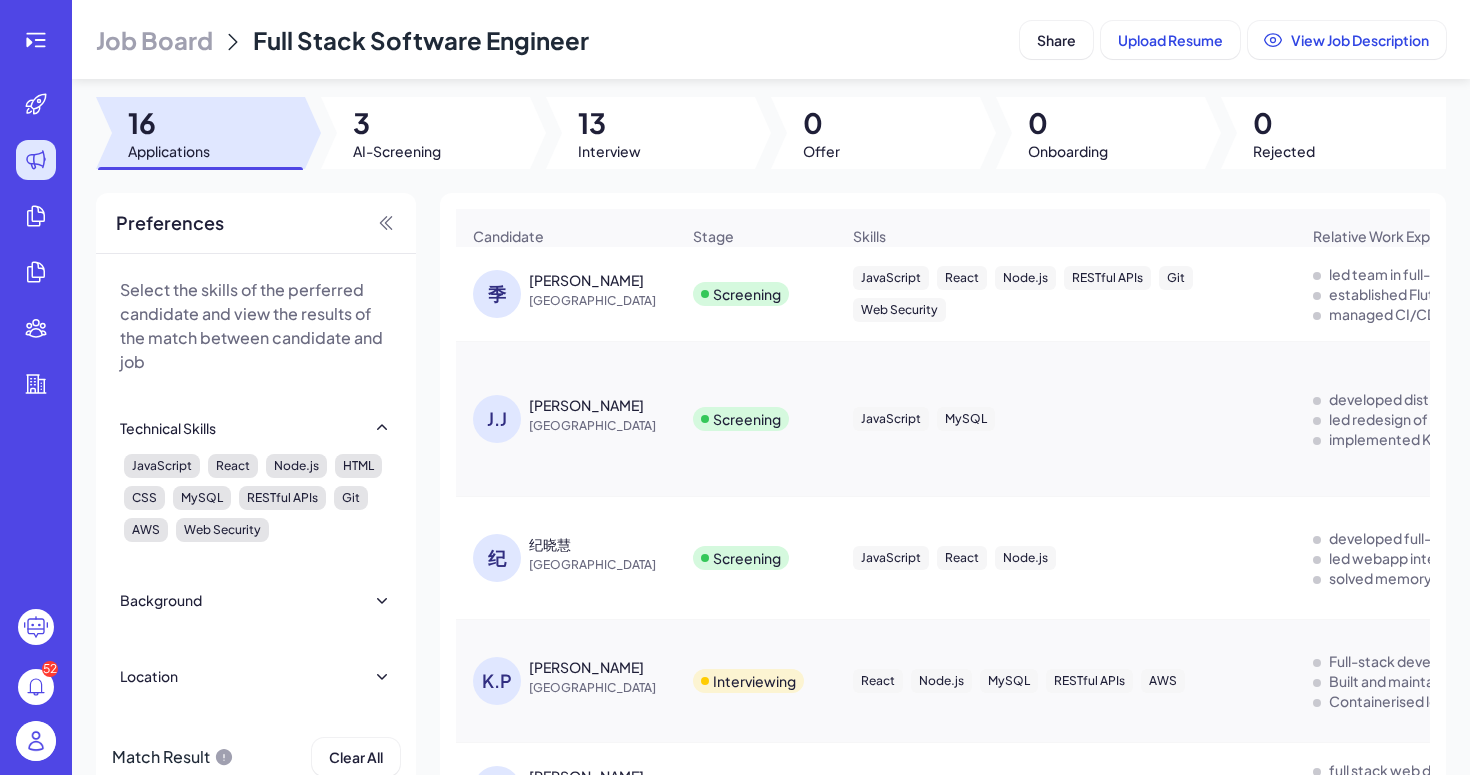 click on "[PERSON_NAME]" at bounding box center [586, 405] 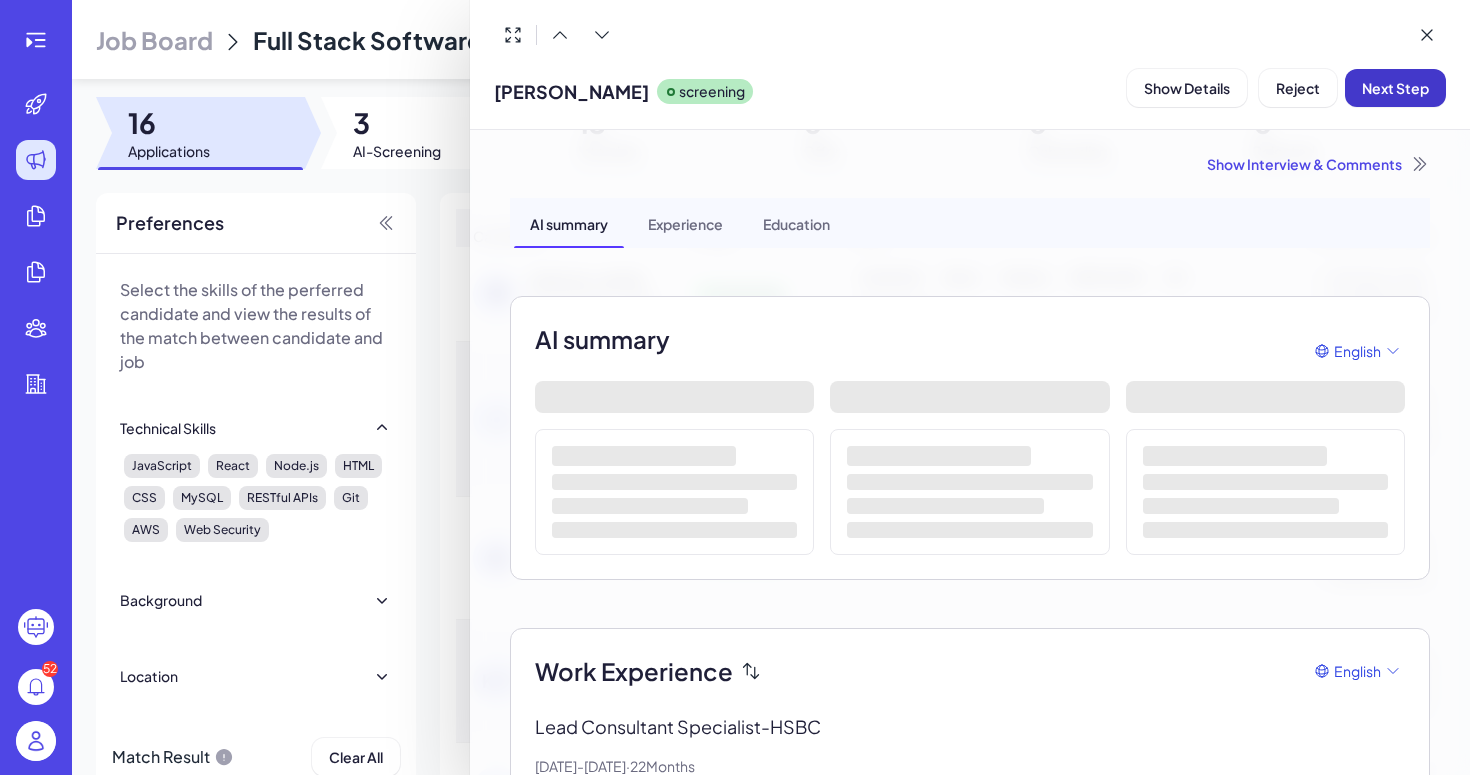 click on "Next Step" at bounding box center (1395, 88) 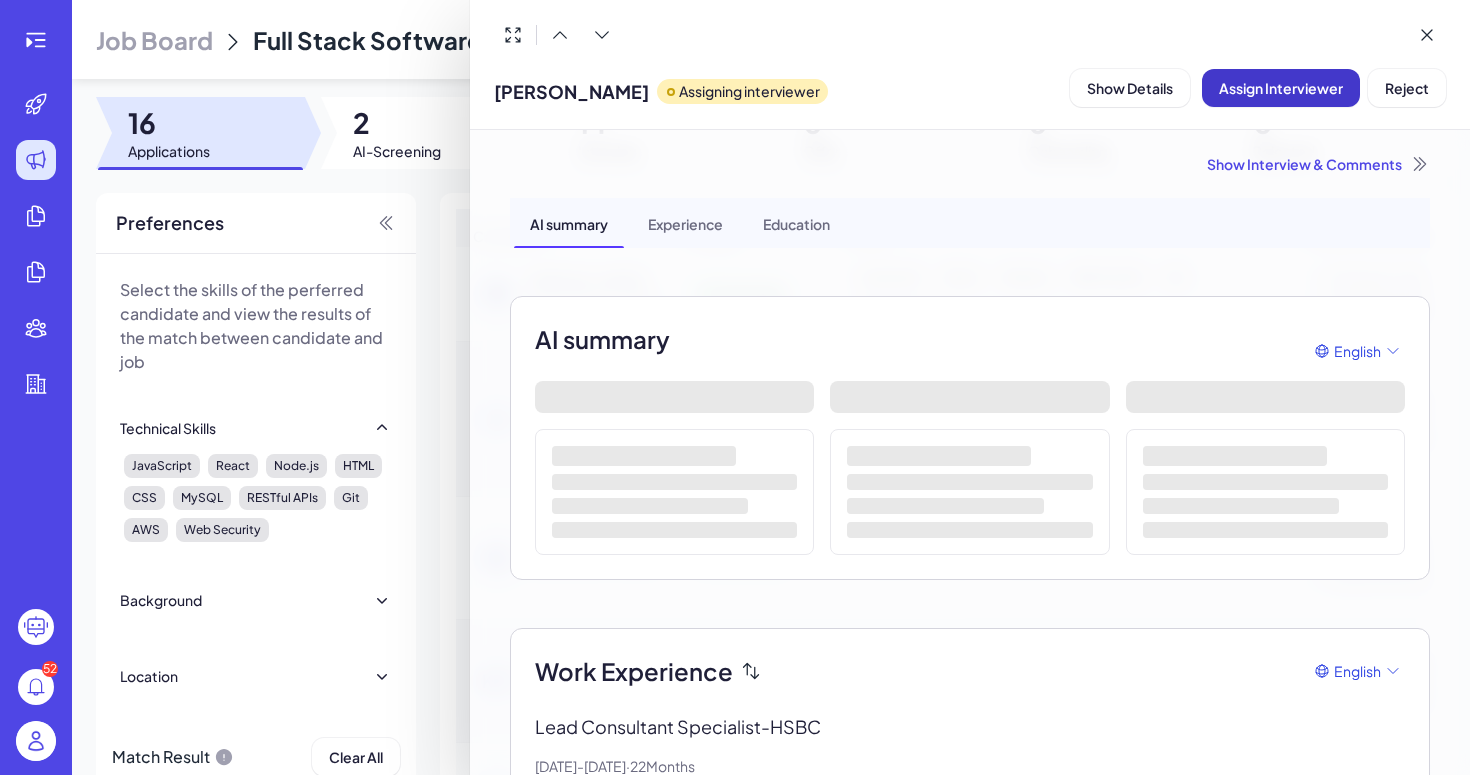 click on "Assign Interviewer" at bounding box center (1281, 88) 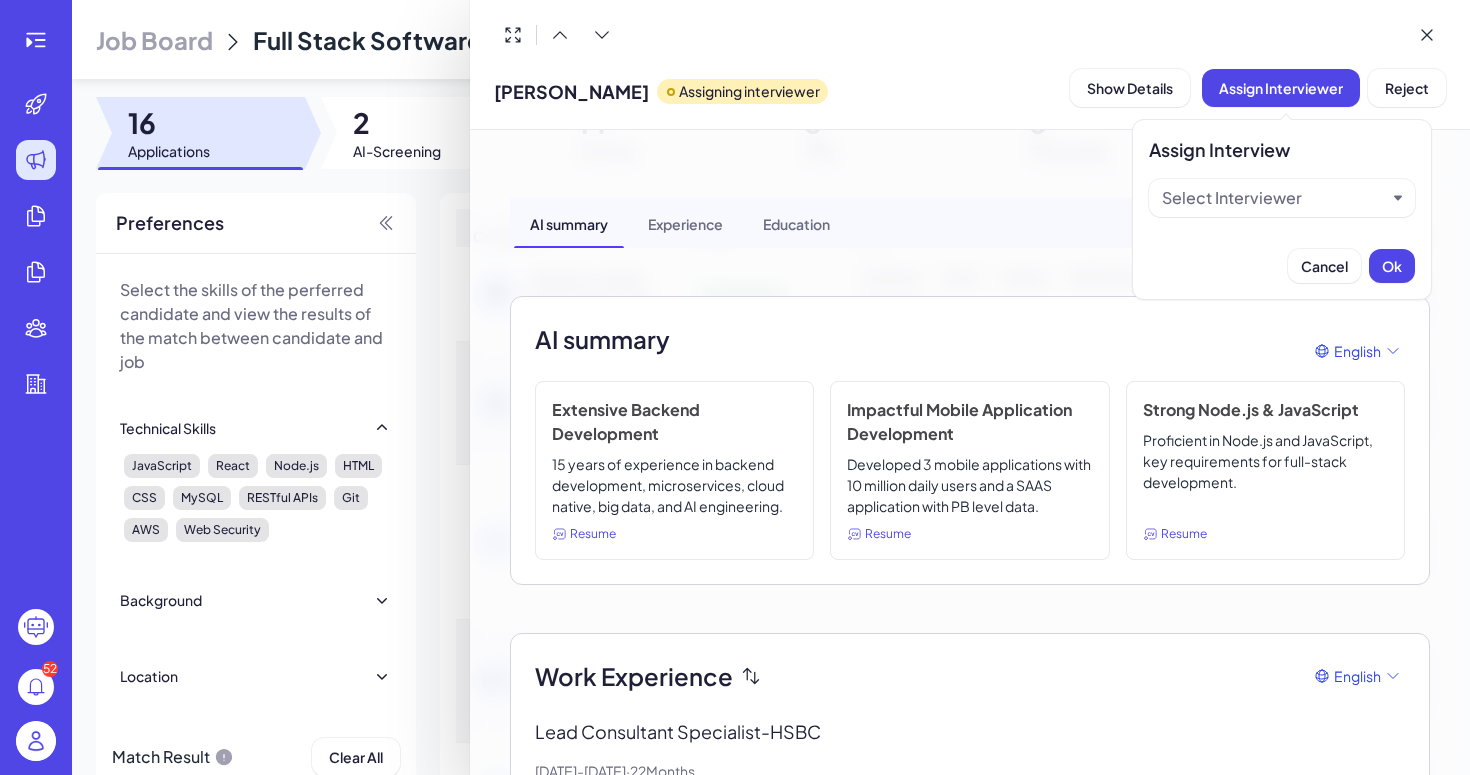 click on "Select Interviewer" at bounding box center (1232, 198) 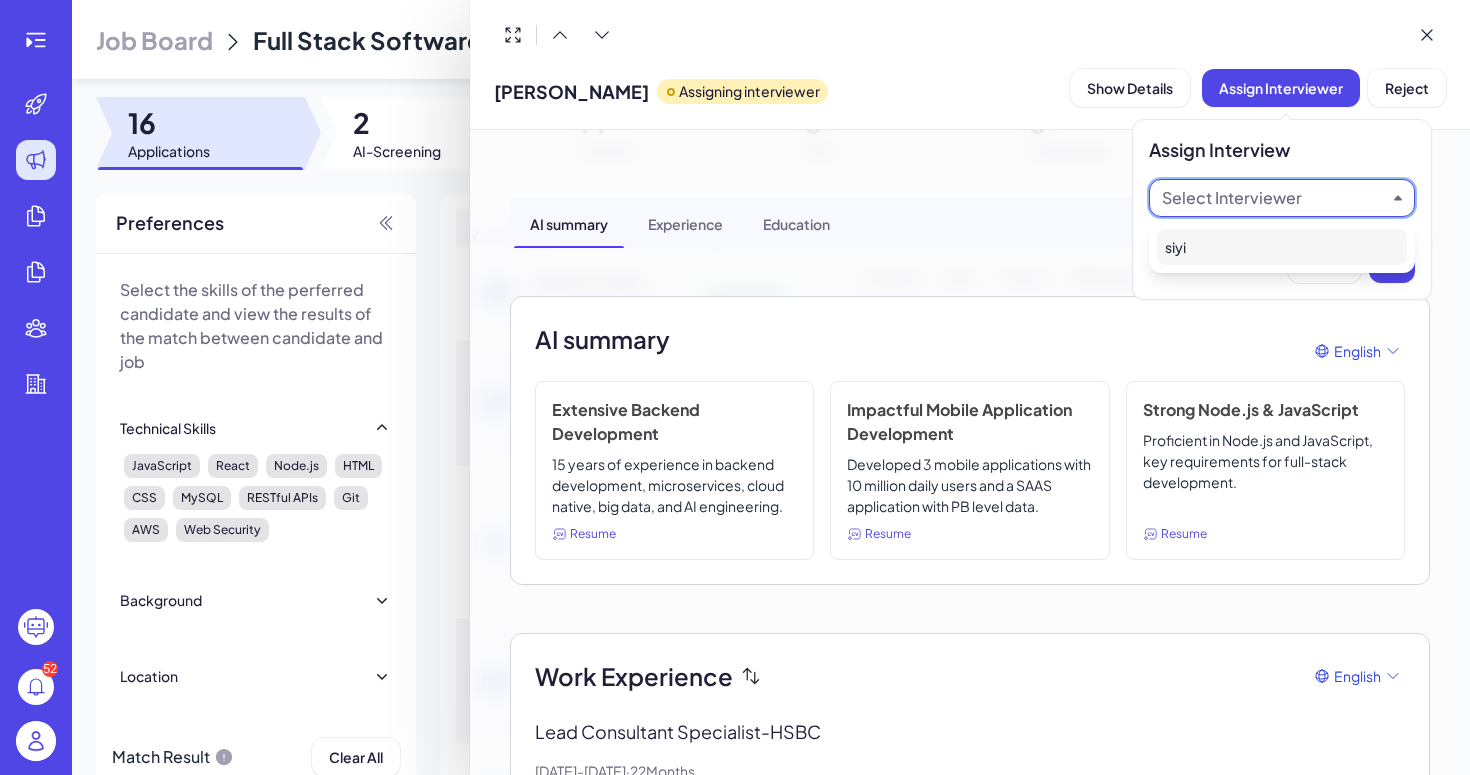 click on "siyi" at bounding box center (1282, 247) 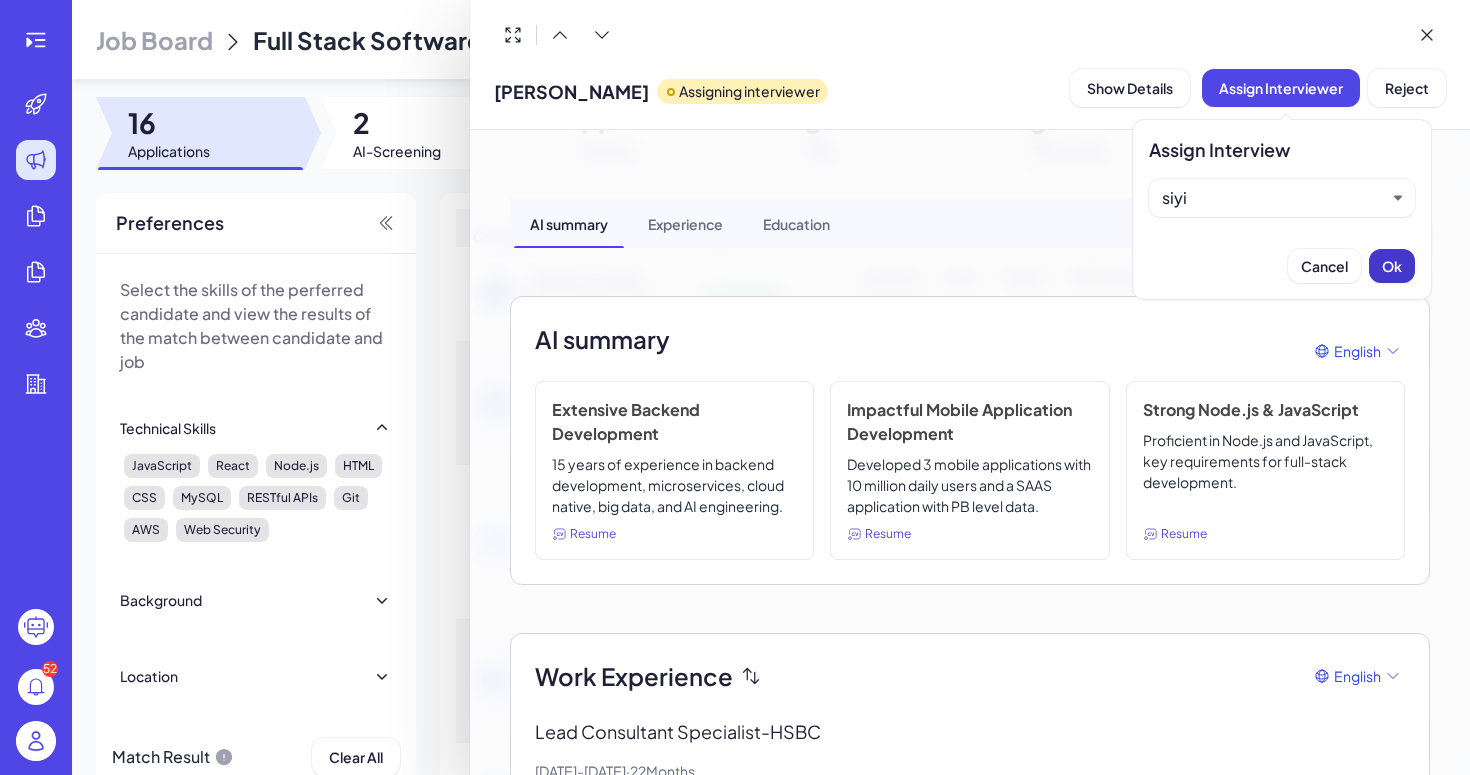 click on "Ok" at bounding box center [1392, 266] 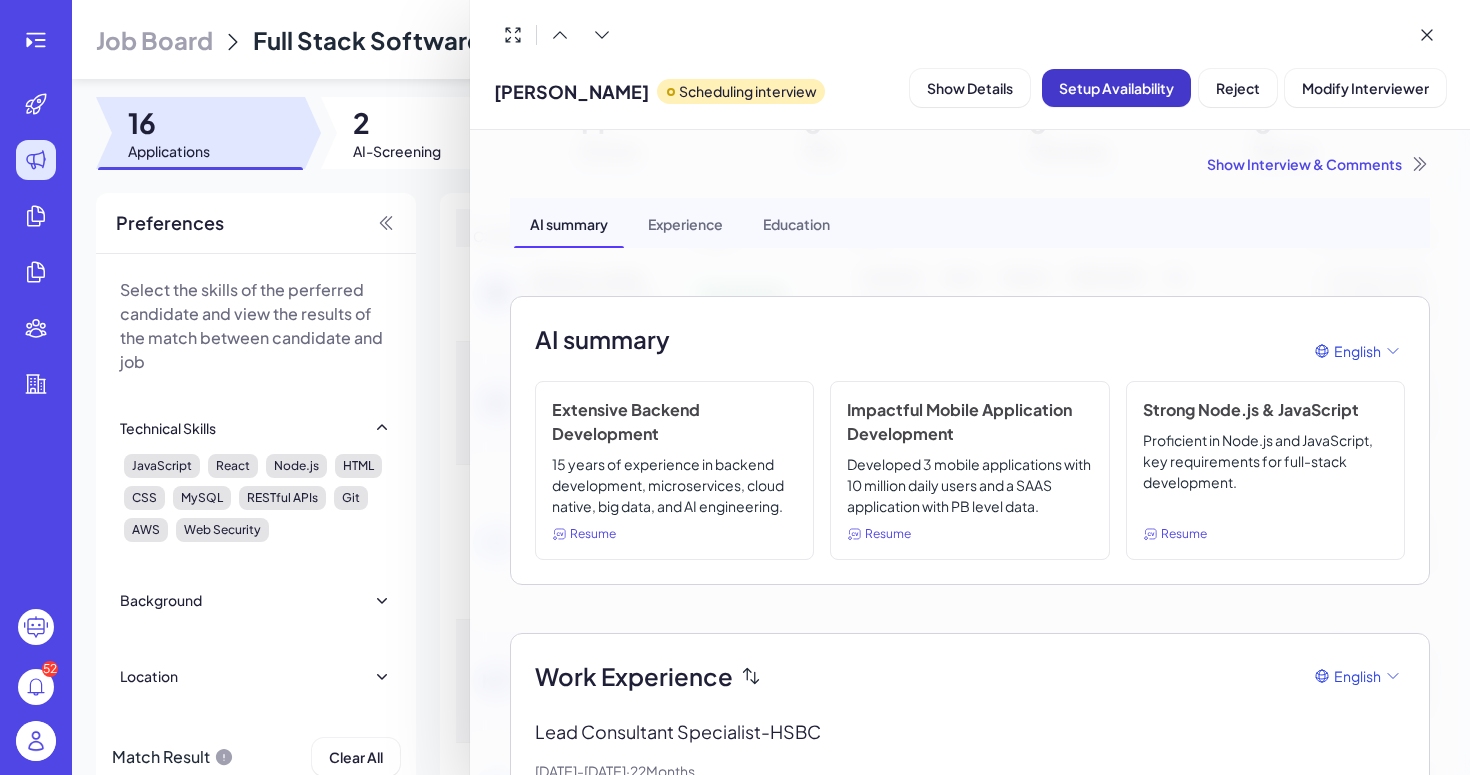 click on "Setup Availability" at bounding box center (1116, 88) 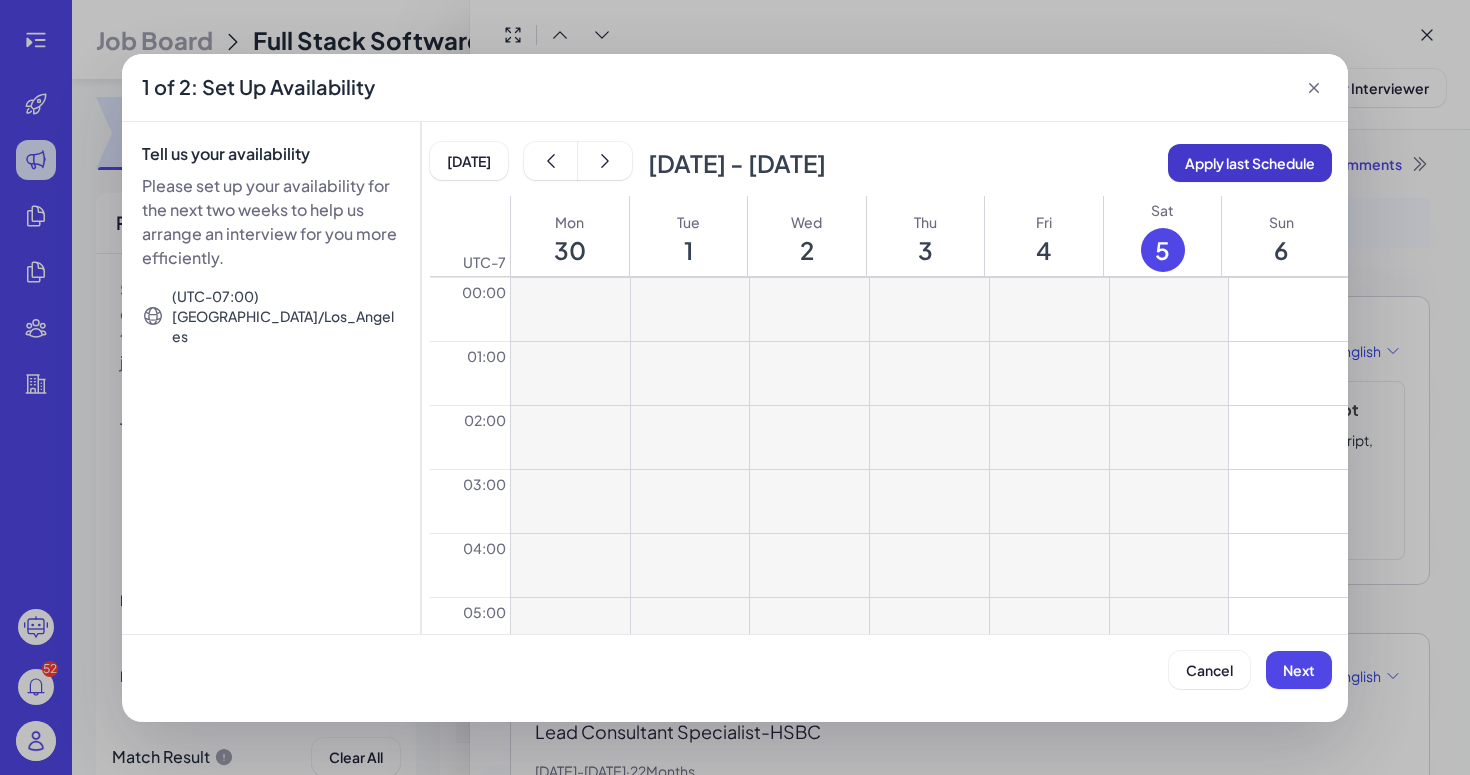 click on "Apply last Schedule" at bounding box center (1250, 163) 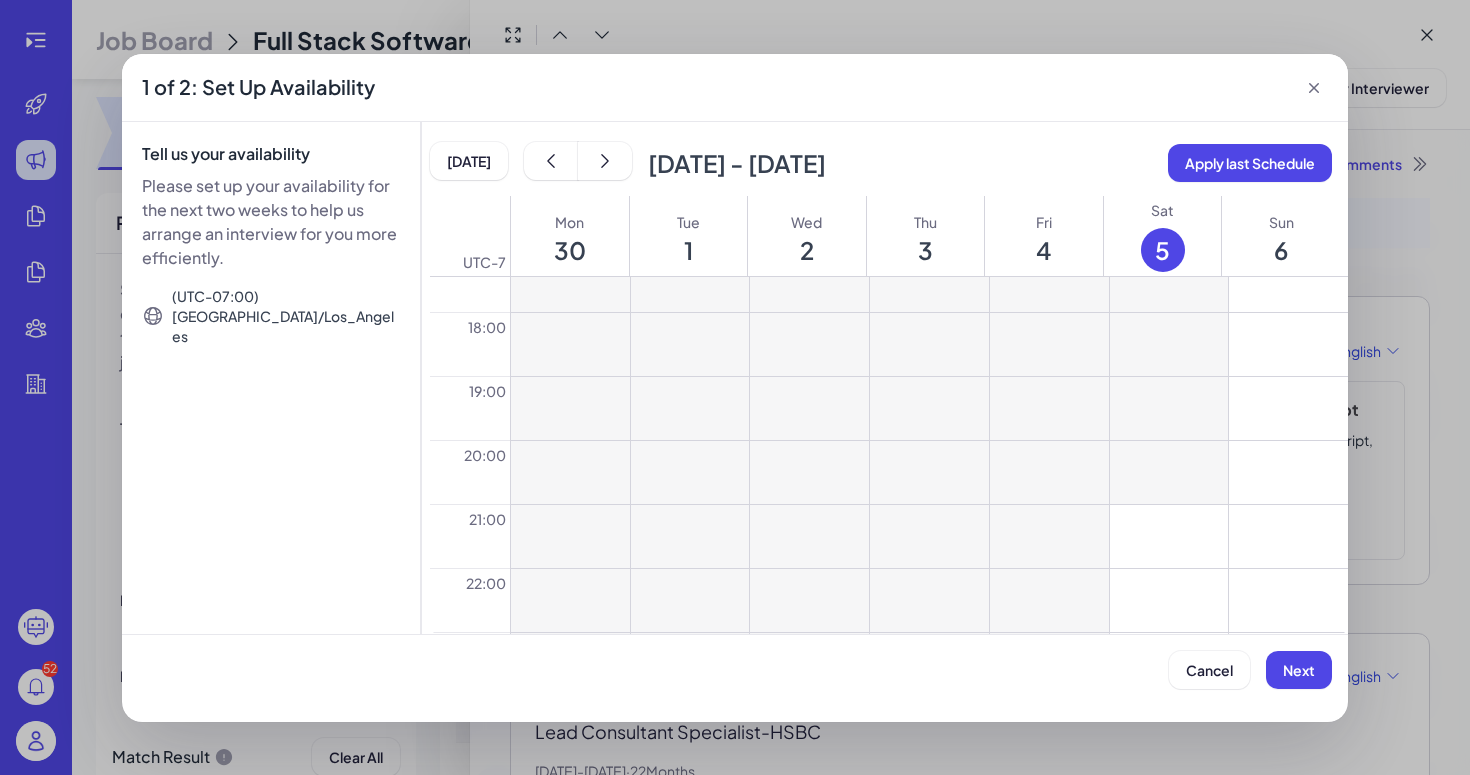scroll, scrollTop: 1184, scrollLeft: 0, axis: vertical 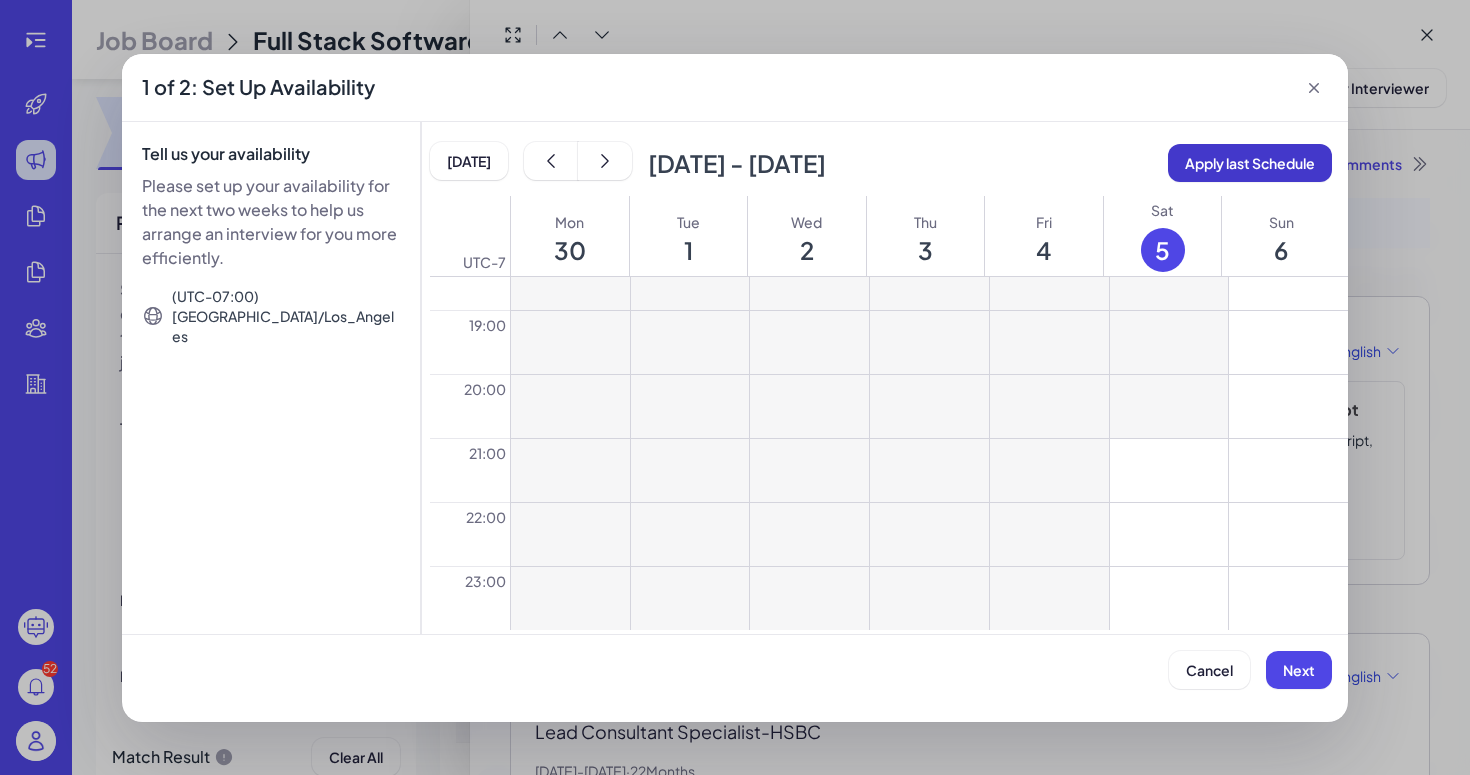 click on "Apply last Schedule" at bounding box center (1250, 163) 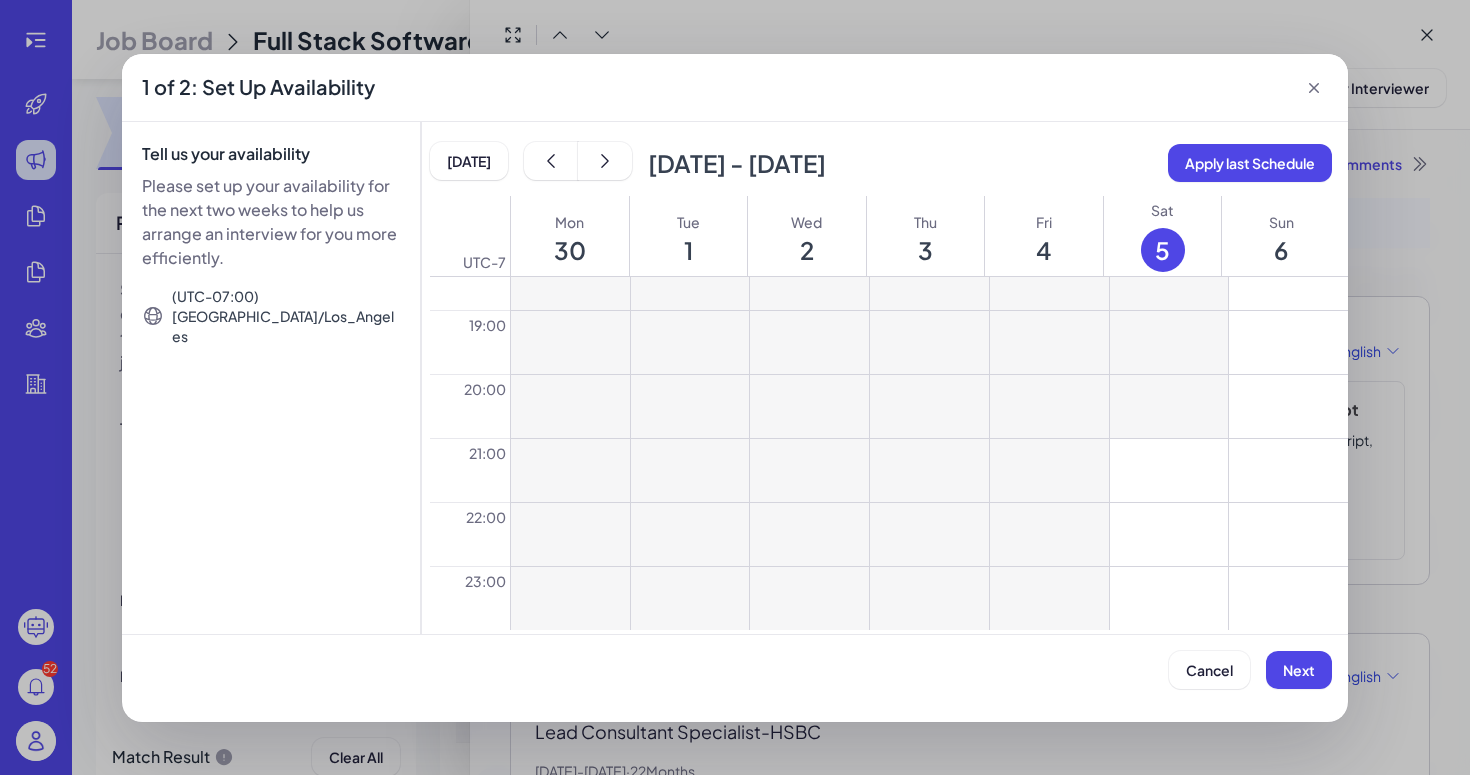 click at bounding box center [1169, 534] 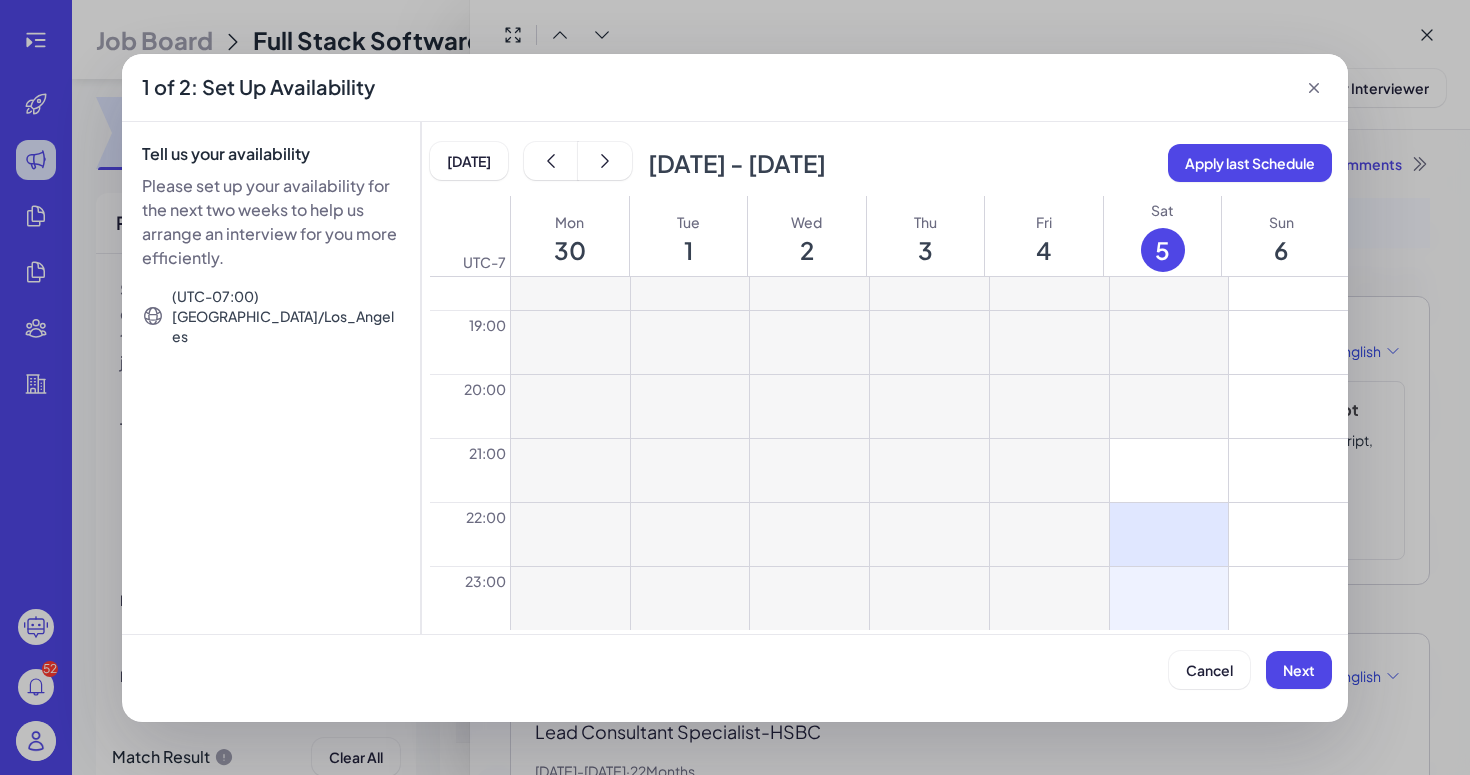 click at bounding box center (1169, 598) 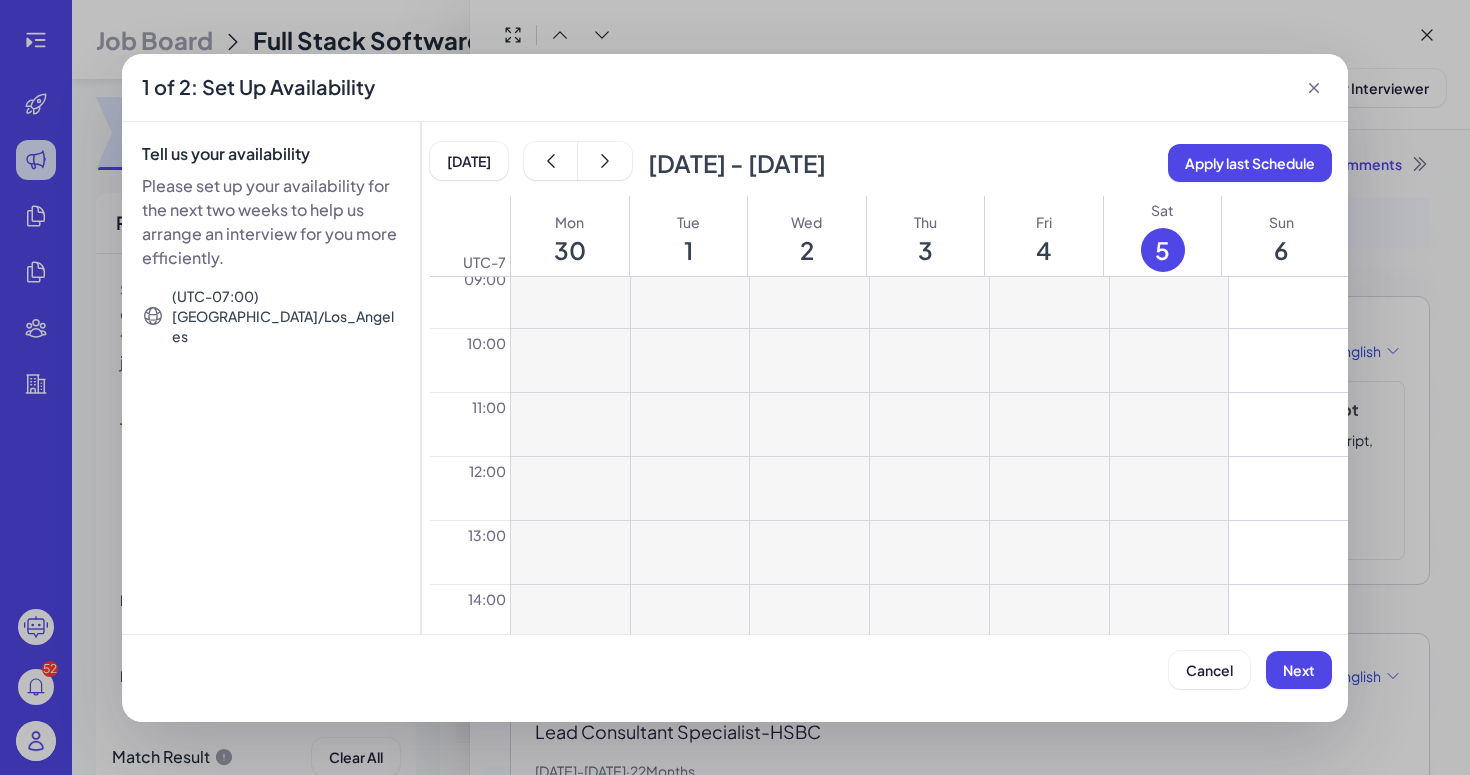 scroll, scrollTop: 588, scrollLeft: 0, axis: vertical 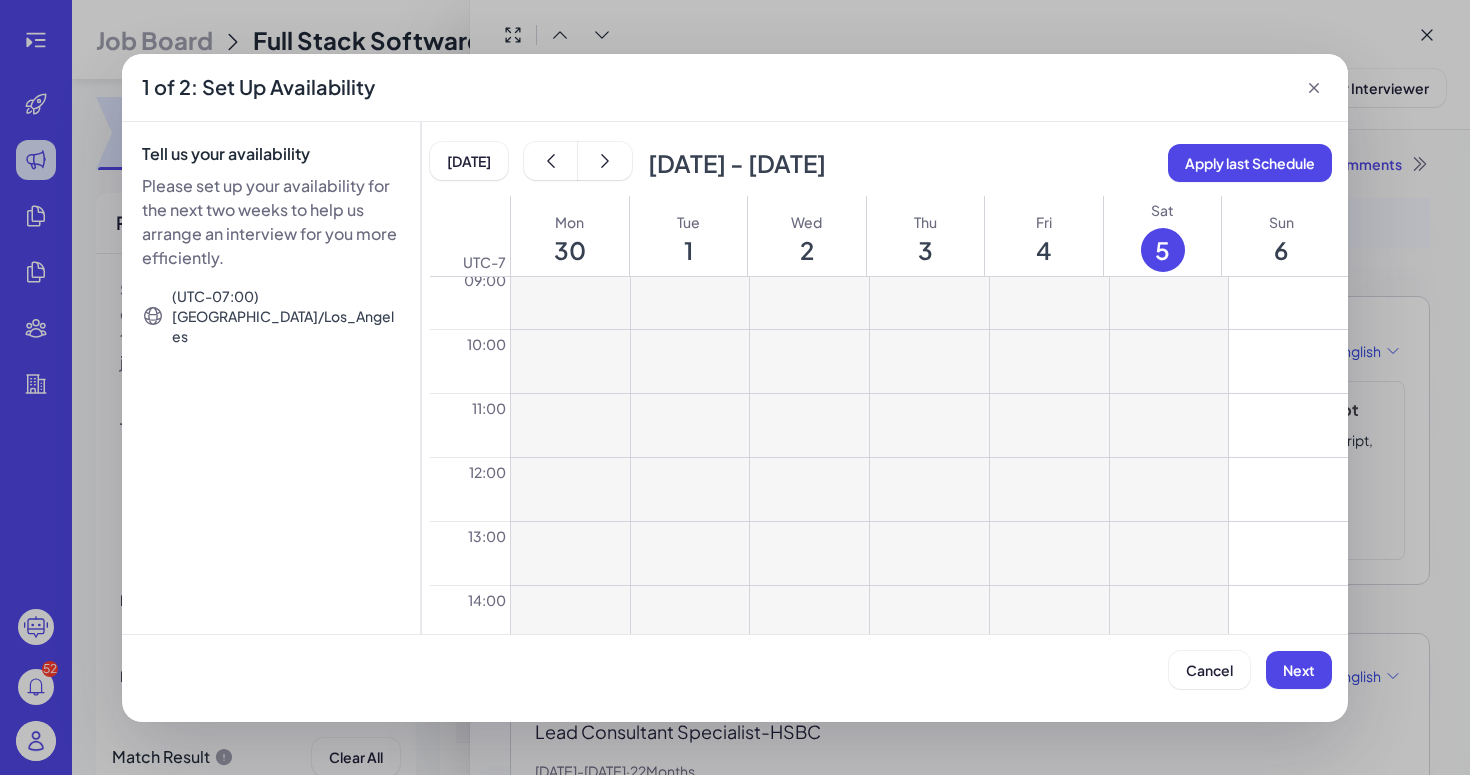 click at bounding box center [1288, 361] 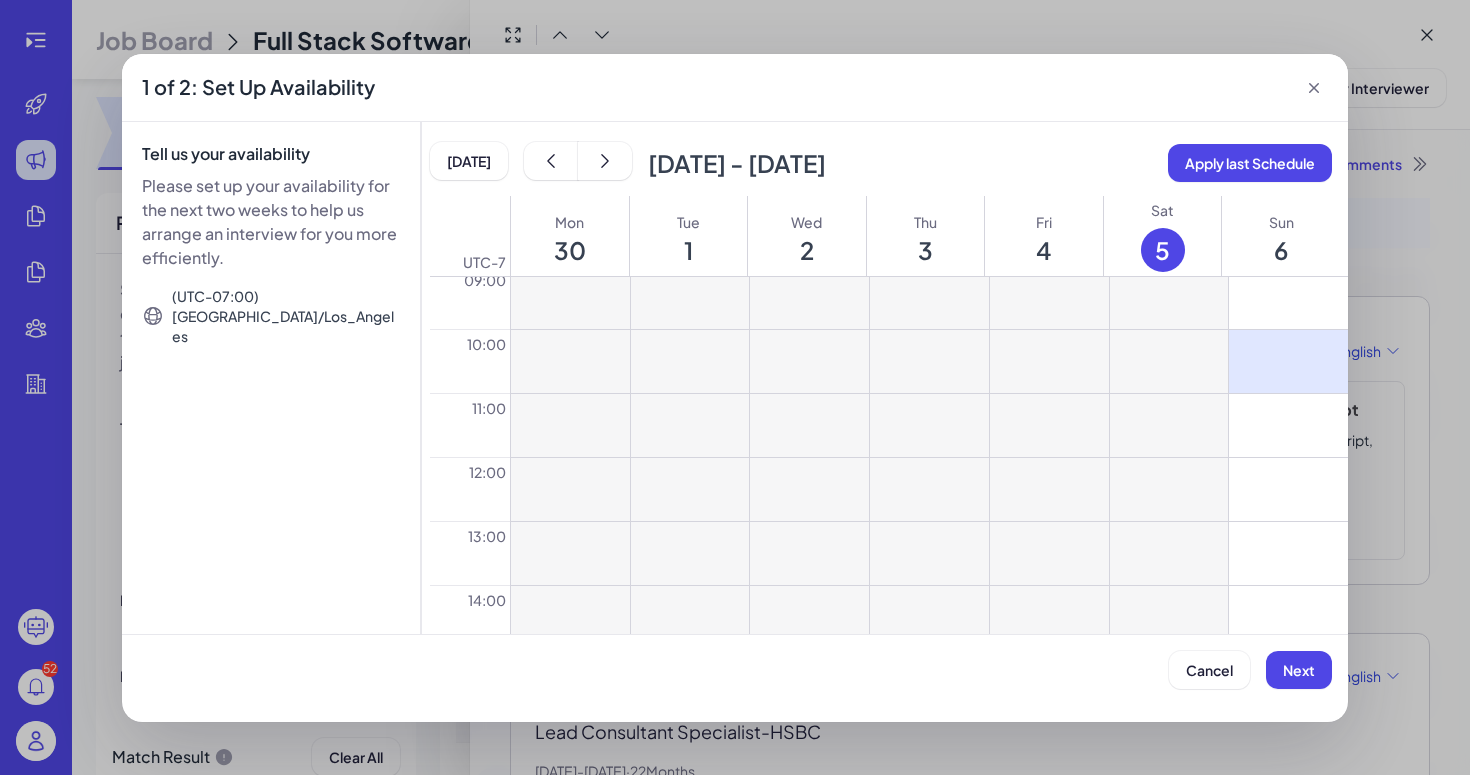 click at bounding box center (1288, 425) 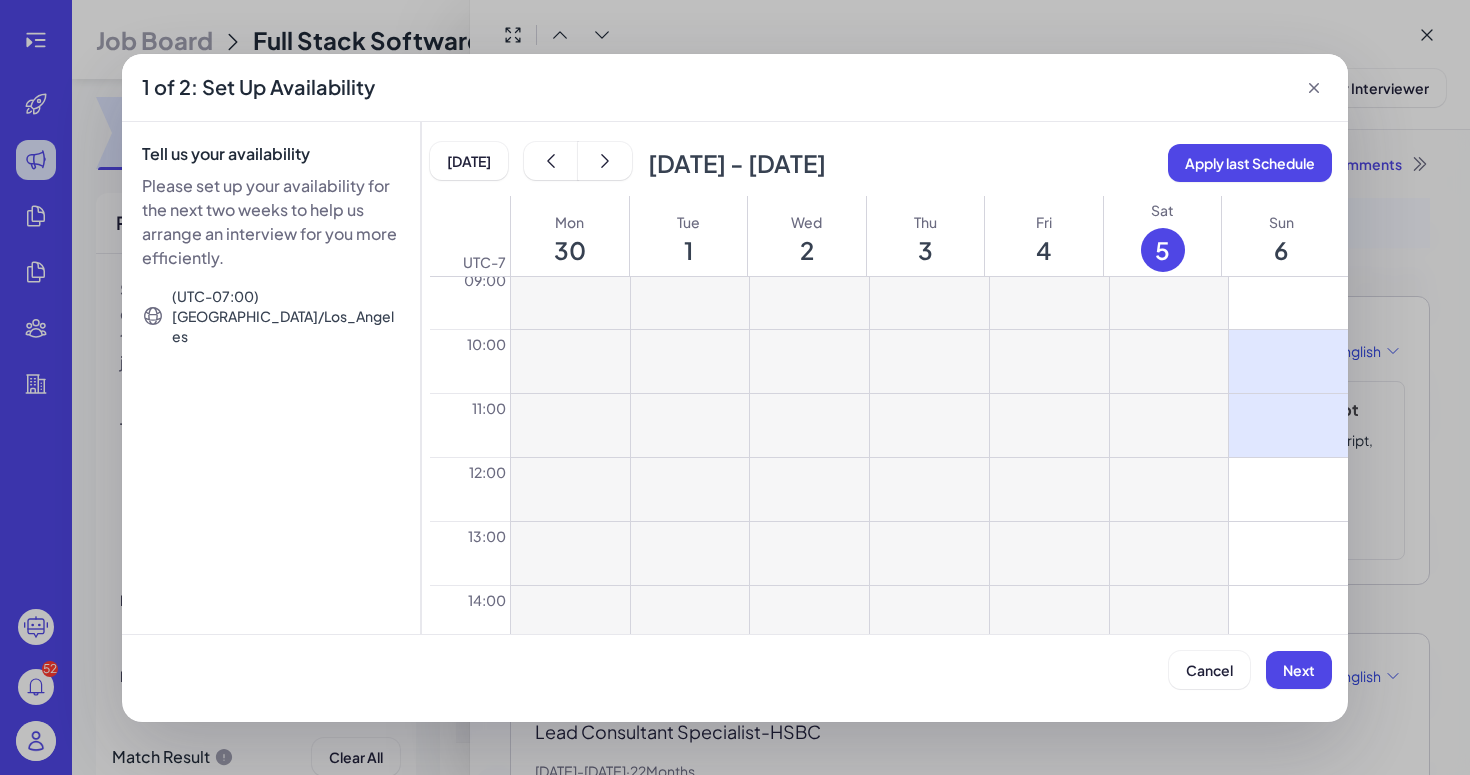click at bounding box center (1288, 489) 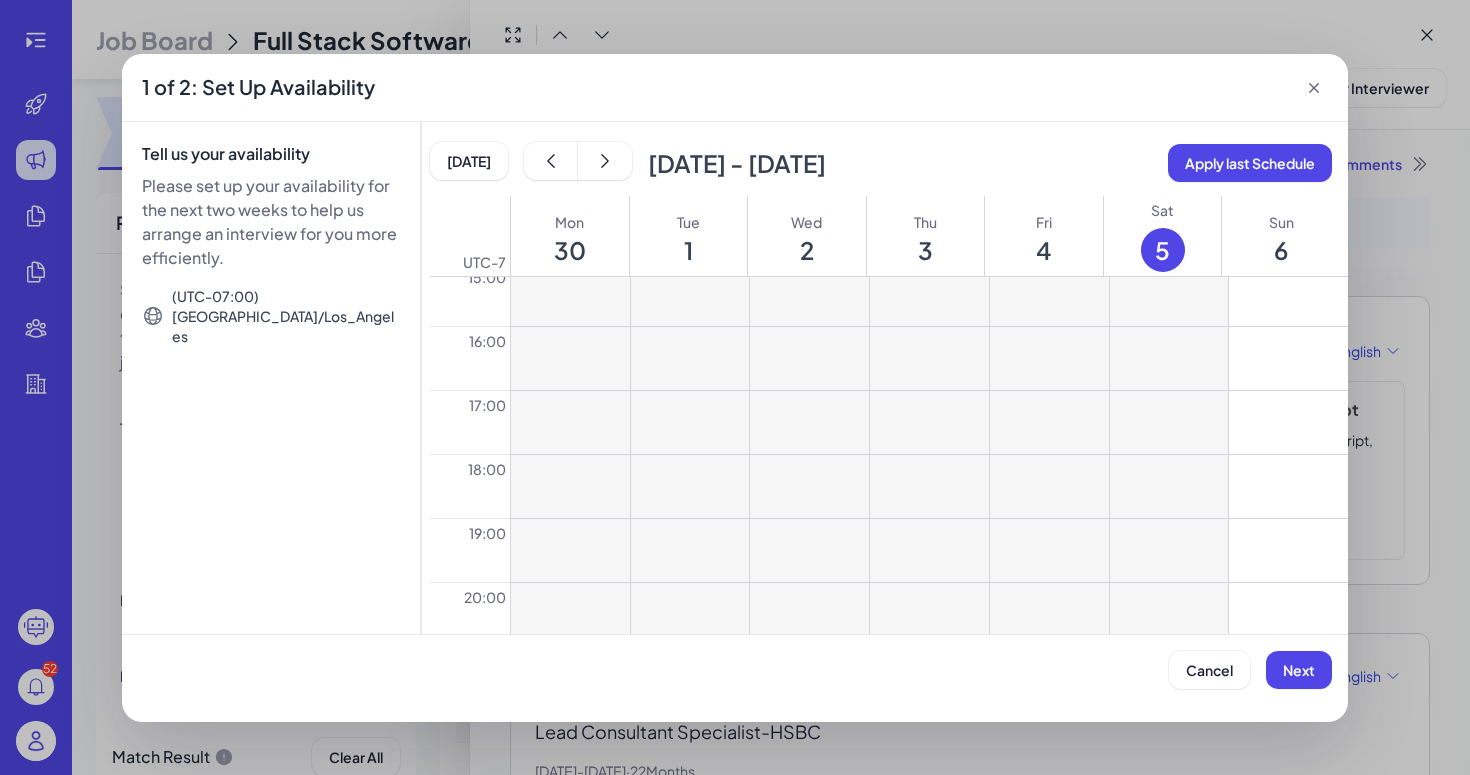 scroll, scrollTop: 1093, scrollLeft: 0, axis: vertical 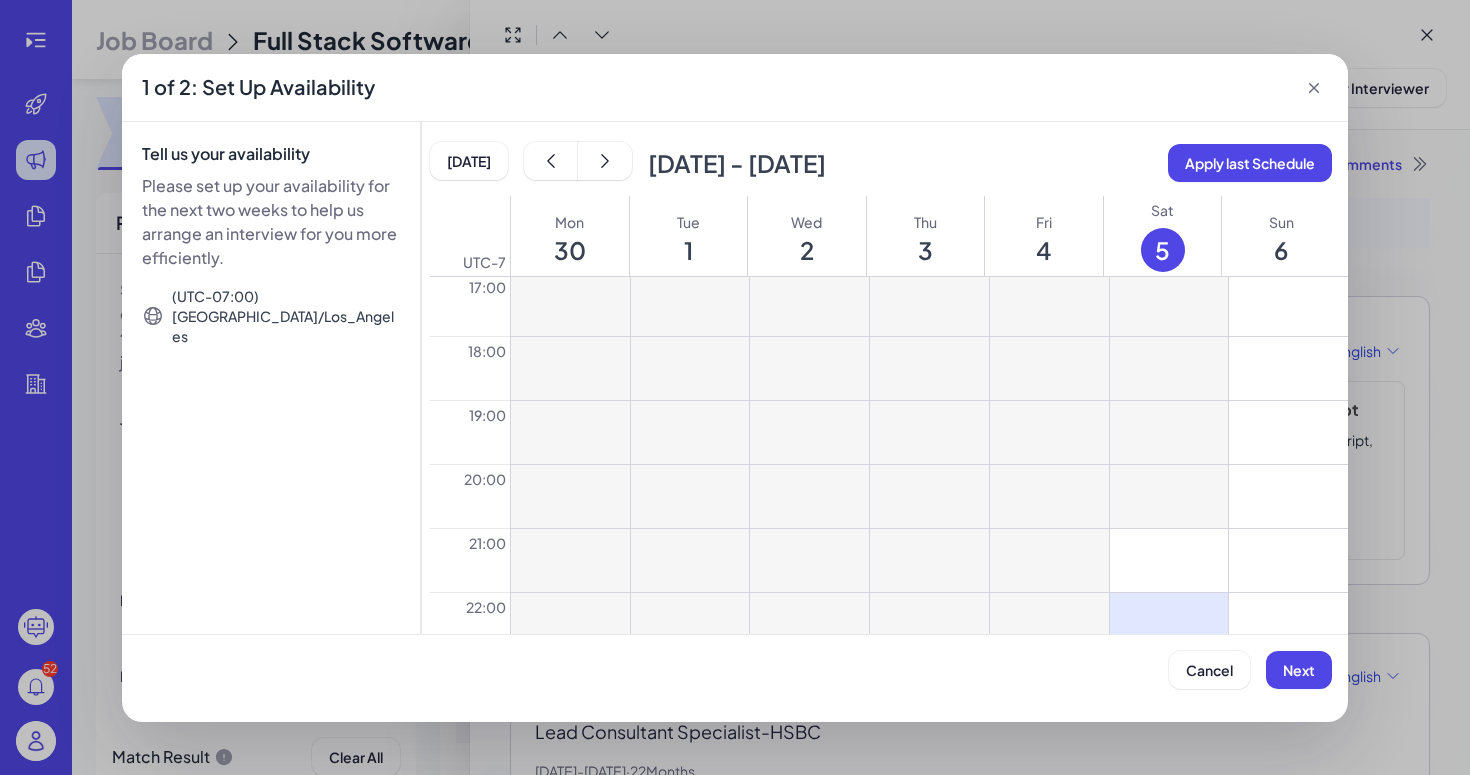 click at bounding box center (1288, 432) 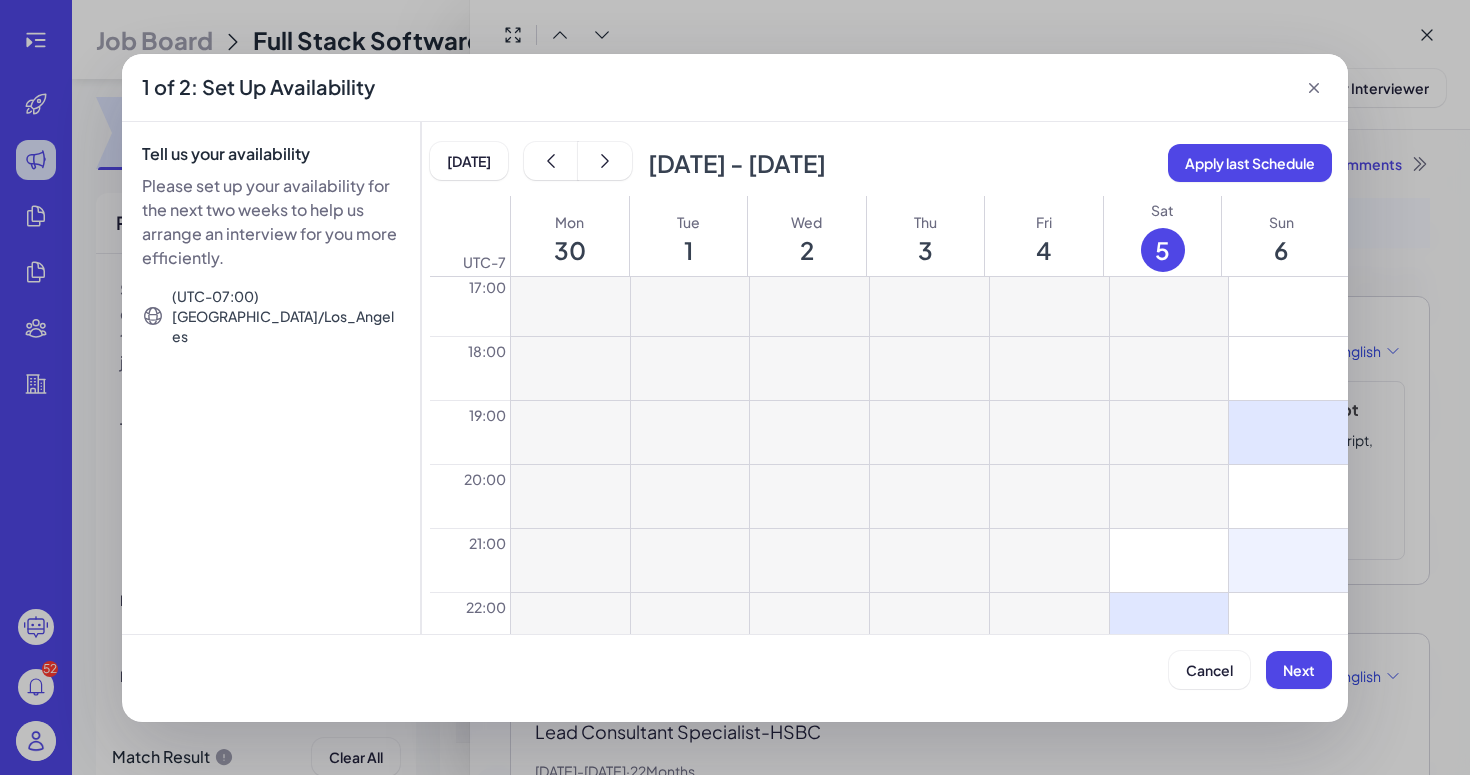 click at bounding box center [1288, 560] 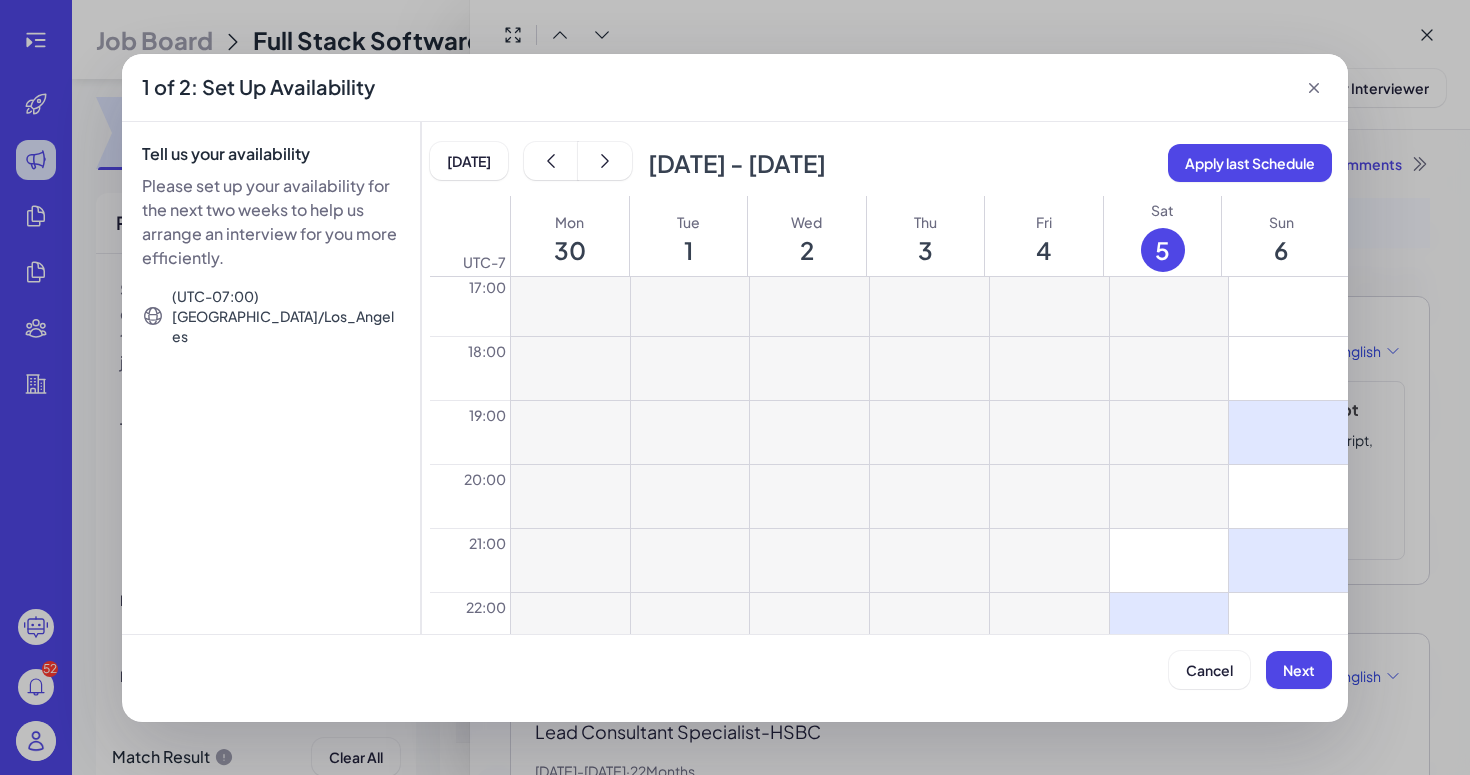 click at bounding box center (1288, 496) 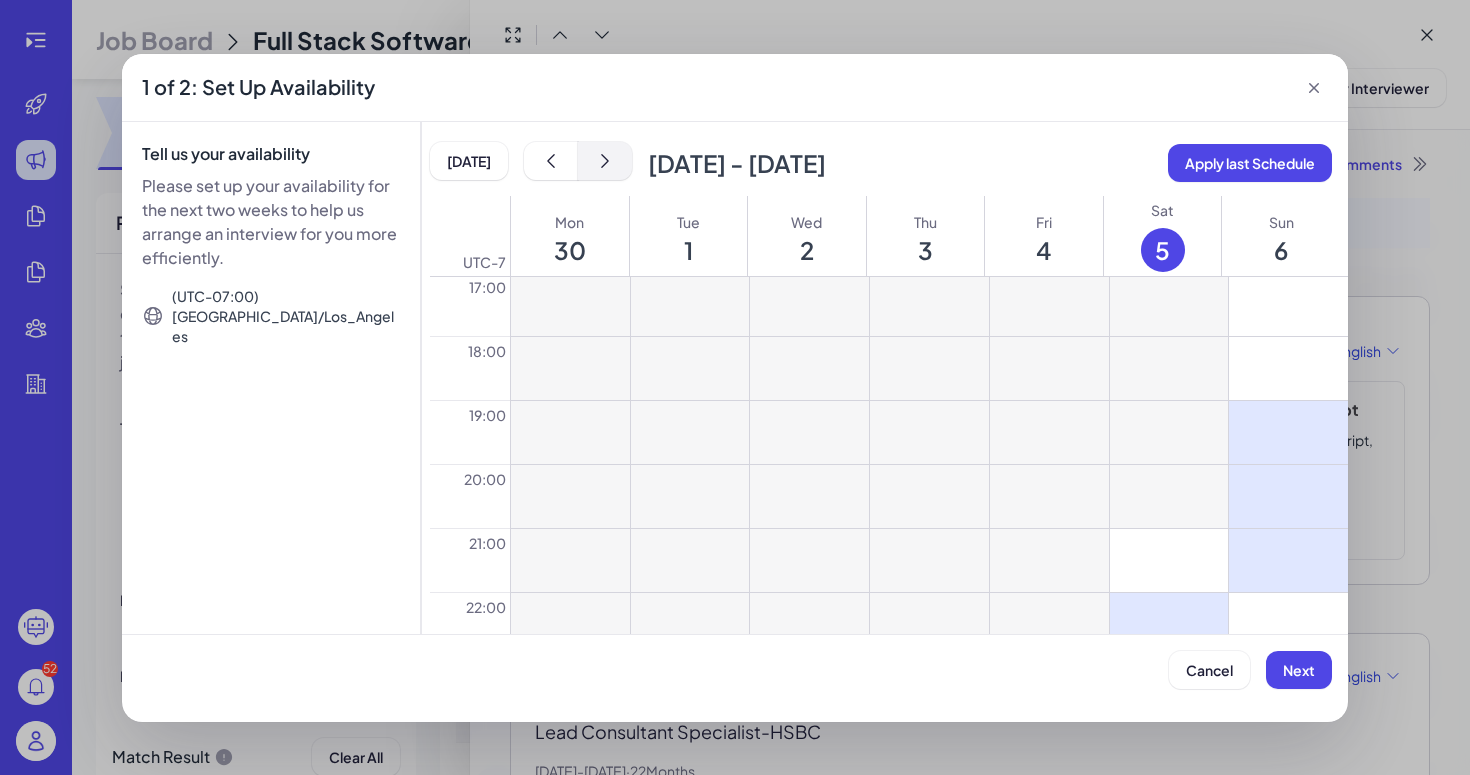 click at bounding box center (605, 161) 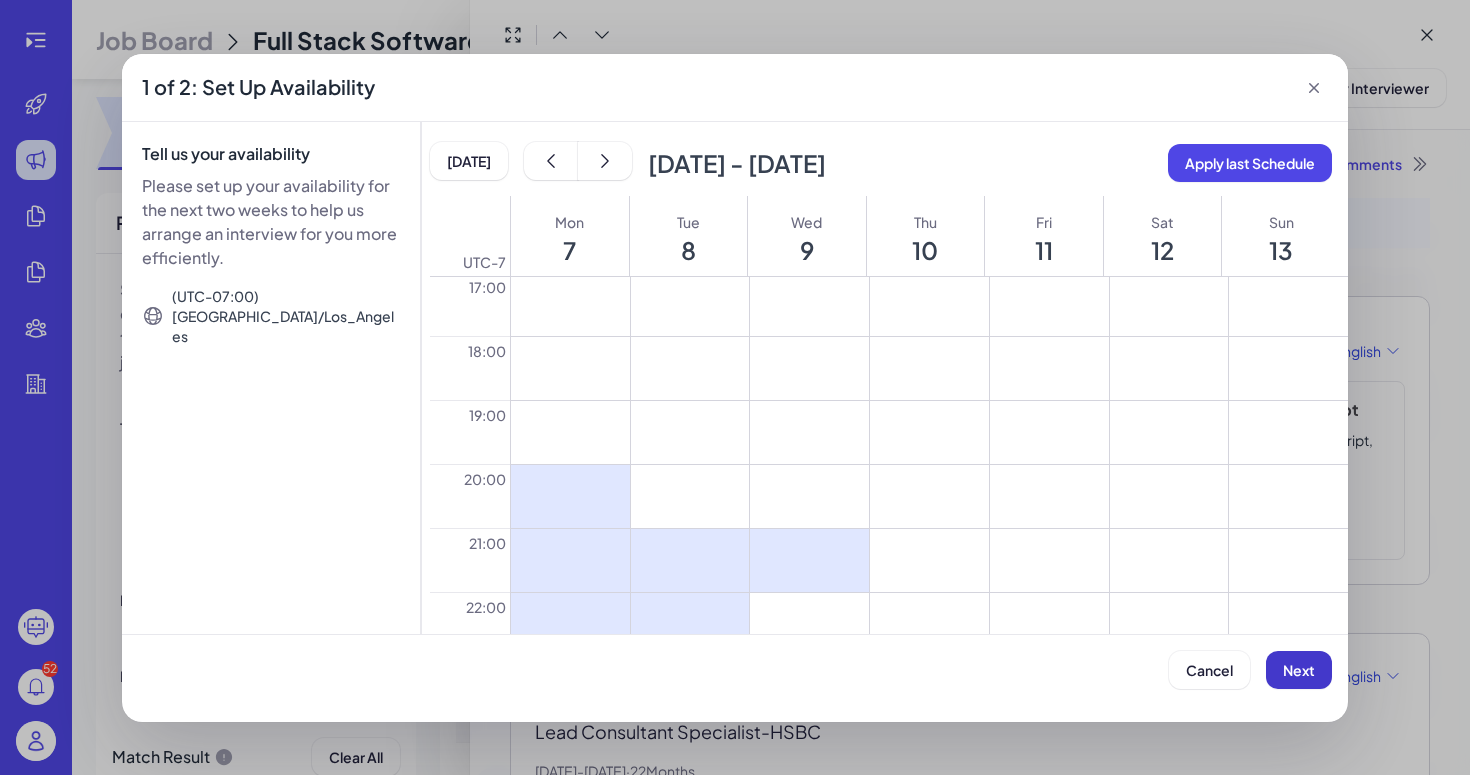 click on "Next" at bounding box center [1299, 670] 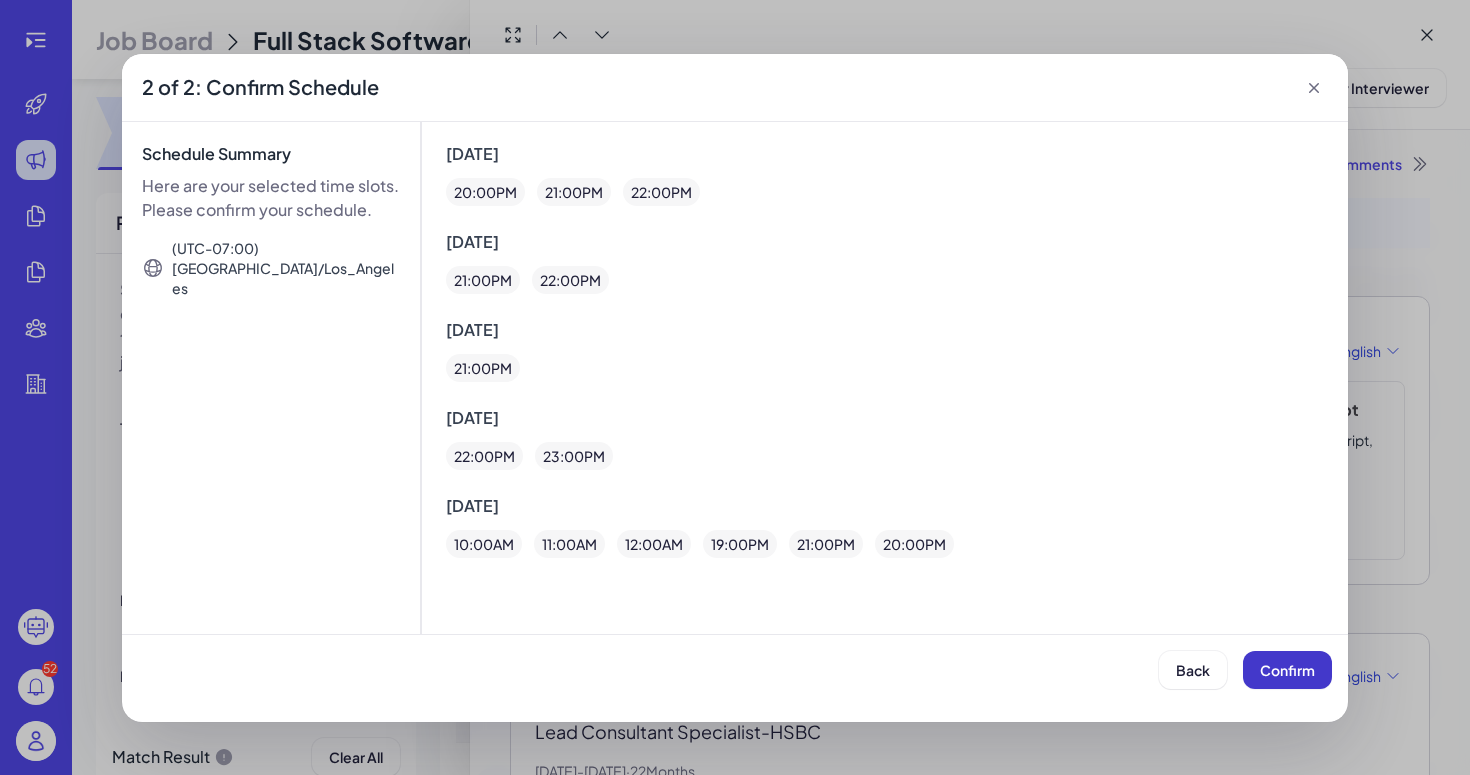 click on "Confirm" at bounding box center (1287, 670) 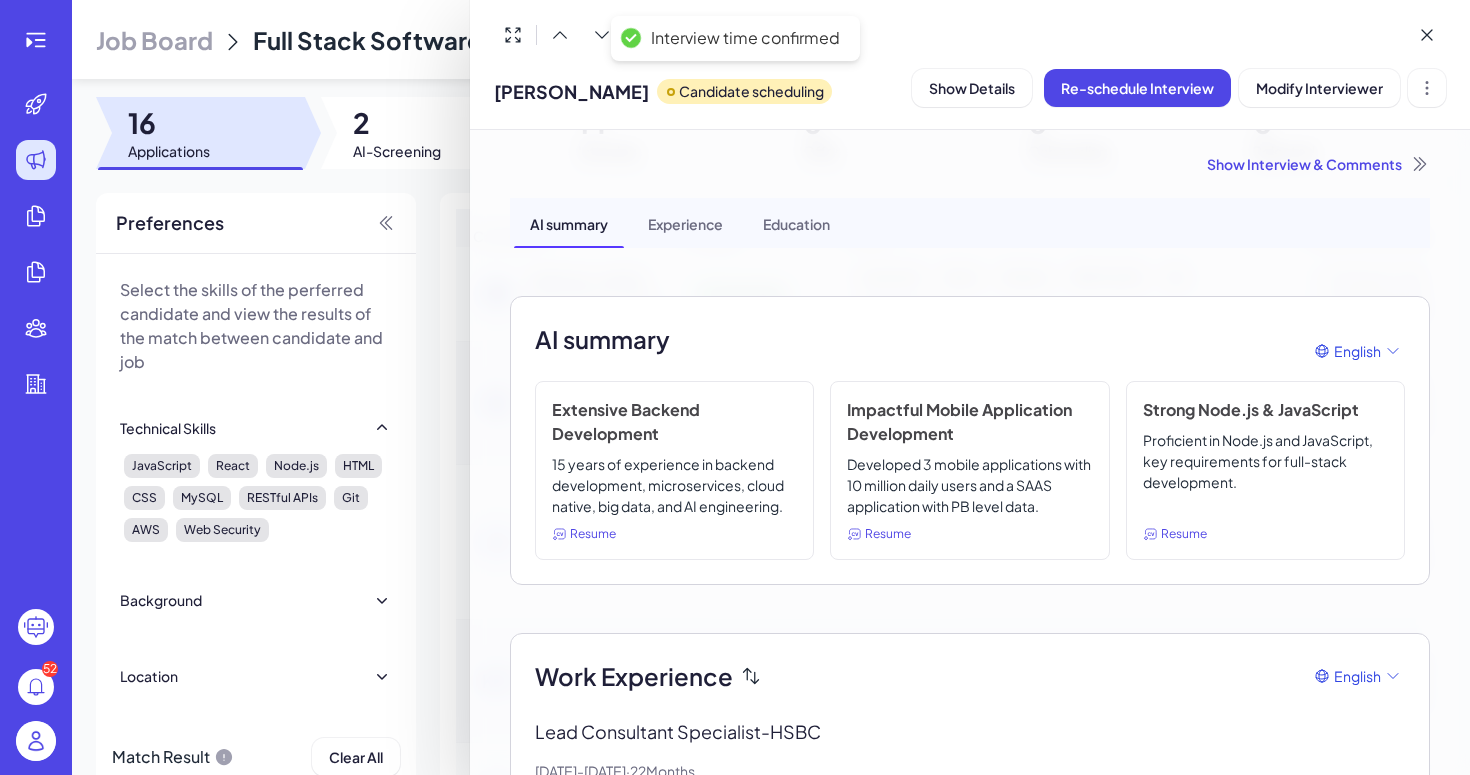 click at bounding box center [735, 387] 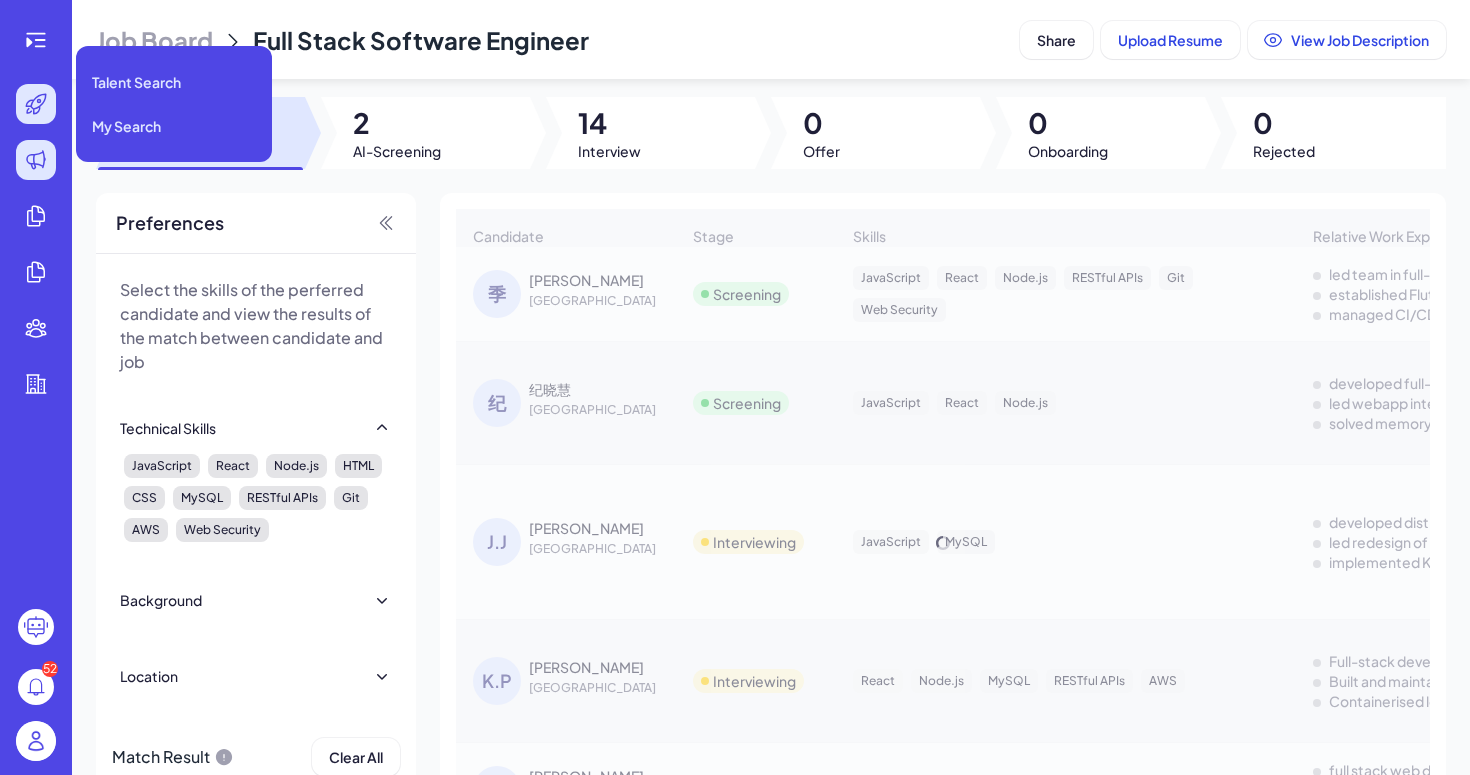 click 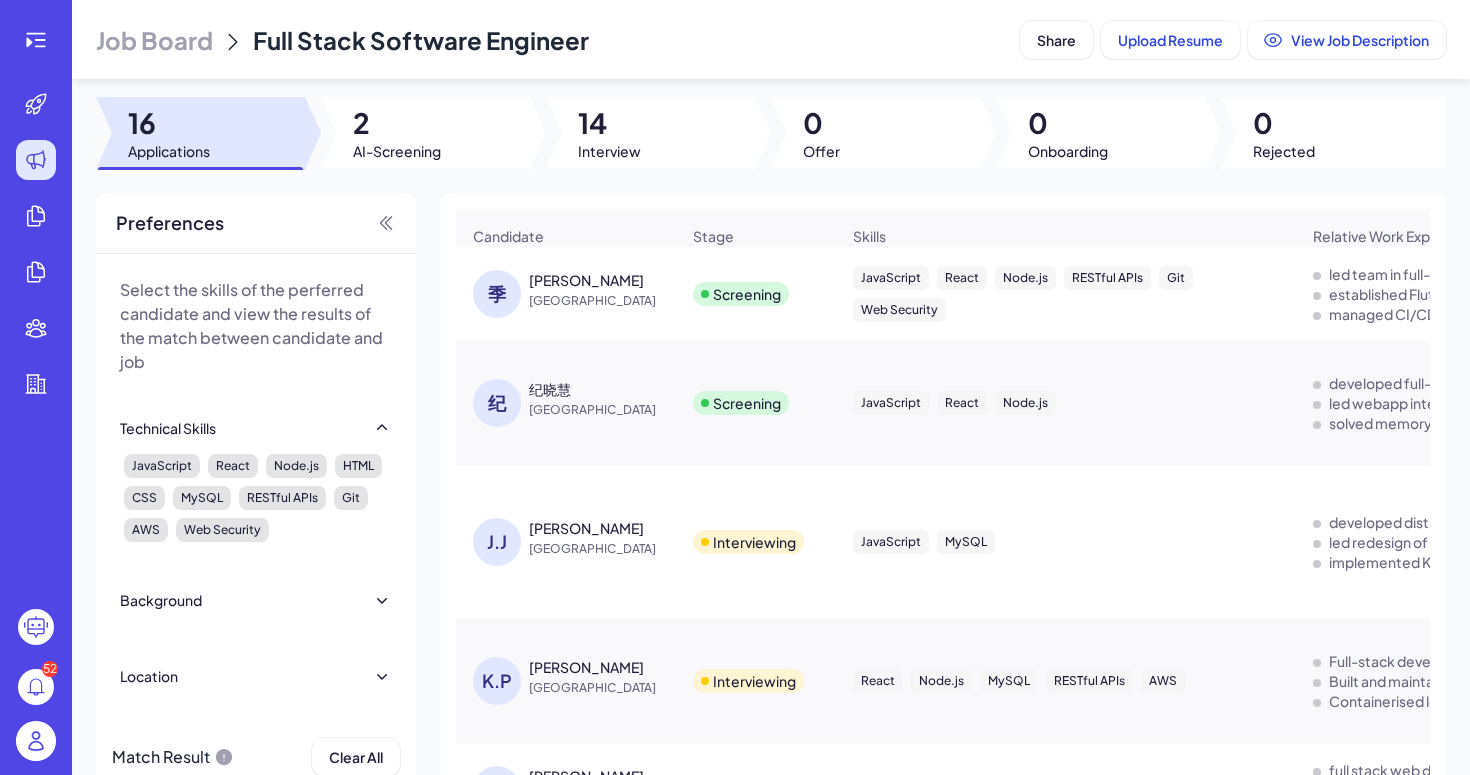 click on "52" at bounding box center [36, 387] 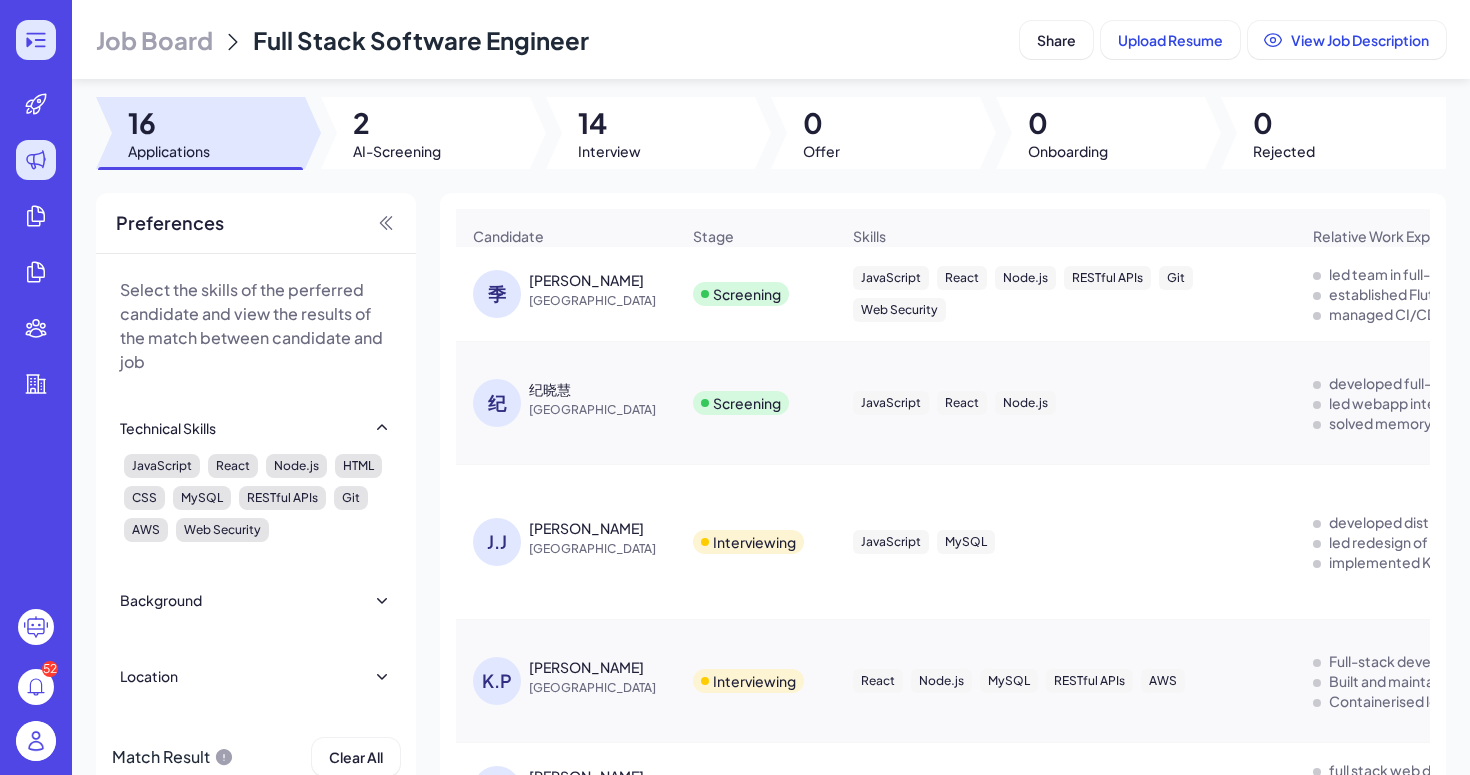 click at bounding box center [36, 40] 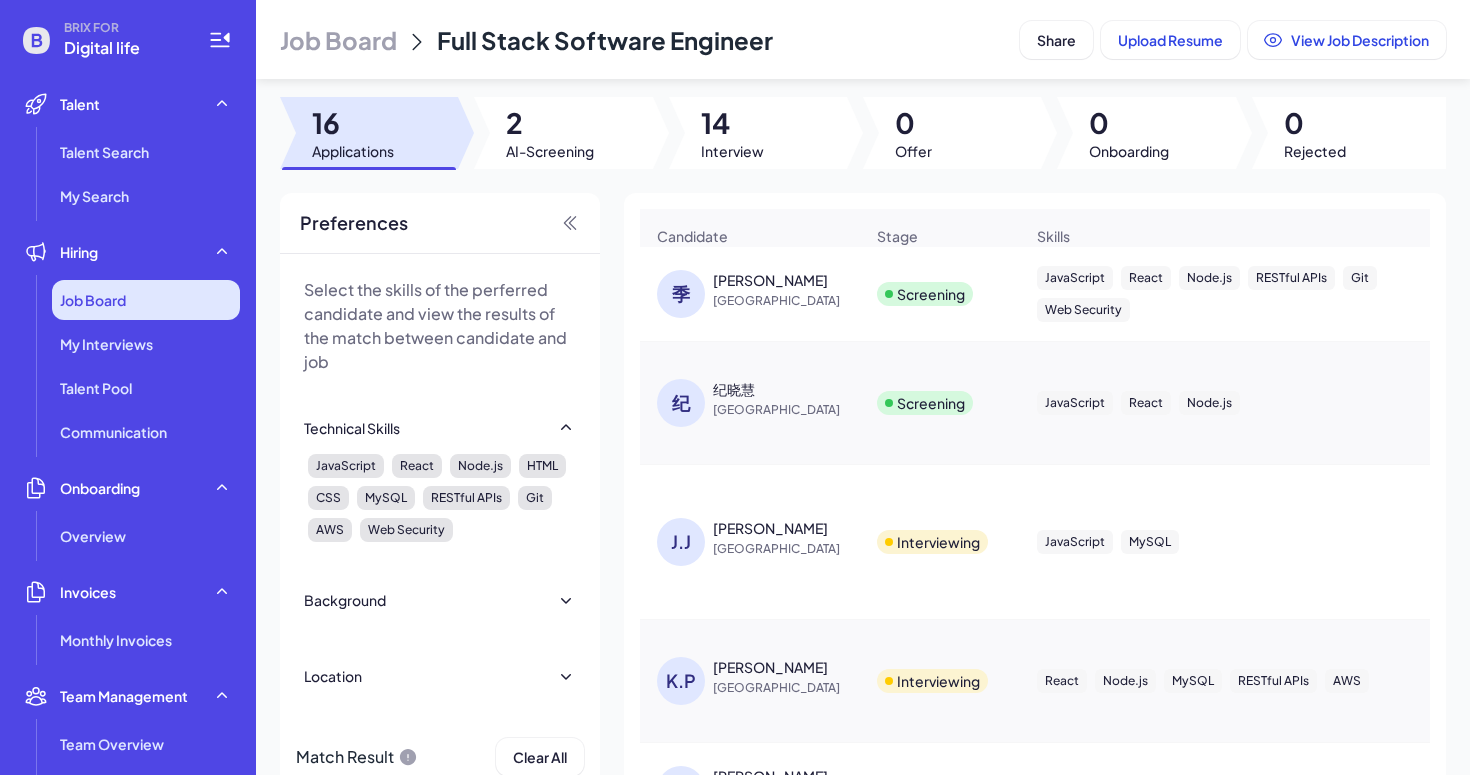click on "Job Board" at bounding box center [146, 300] 